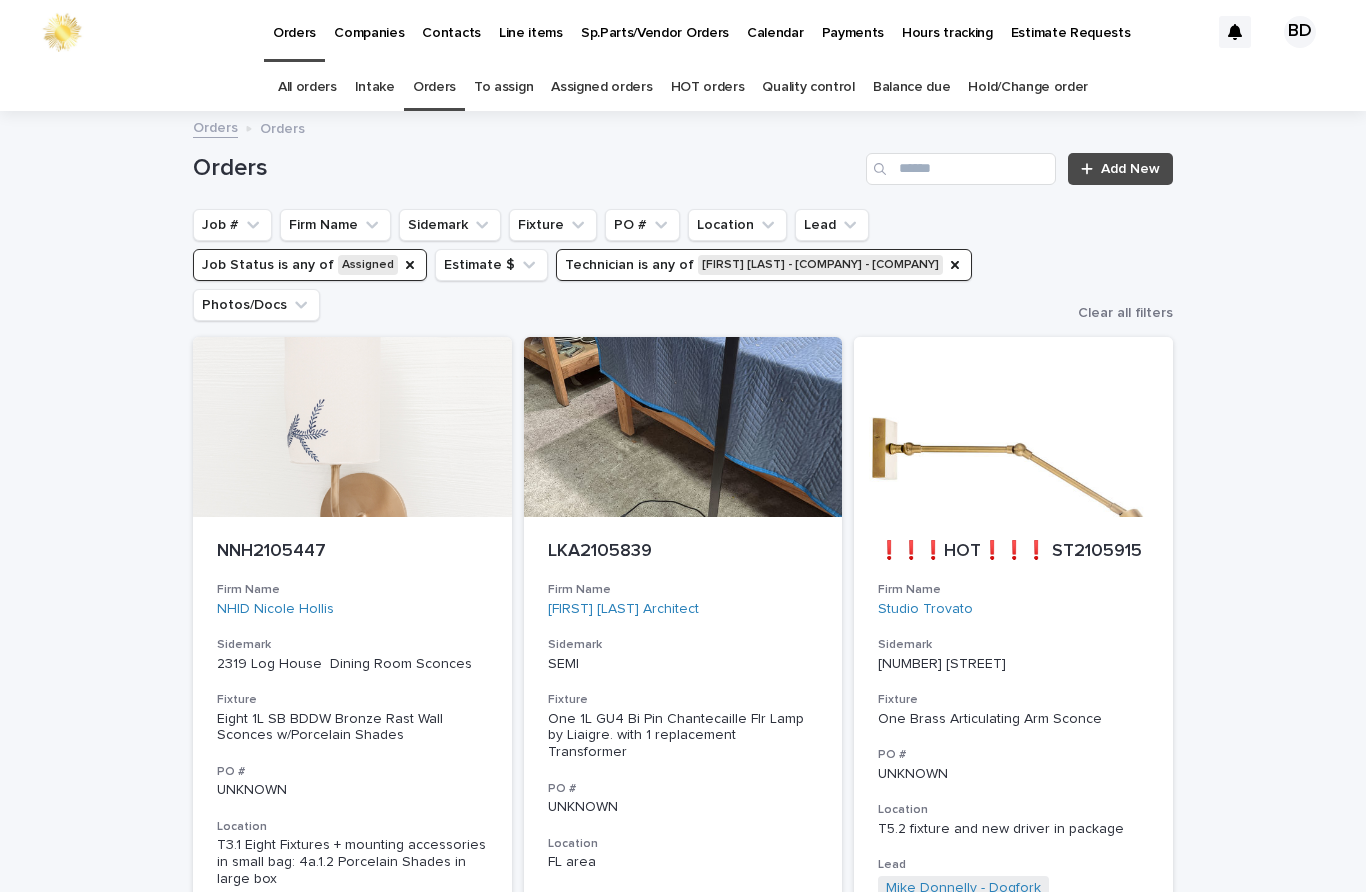 scroll, scrollTop: 0, scrollLeft: 0, axis: both 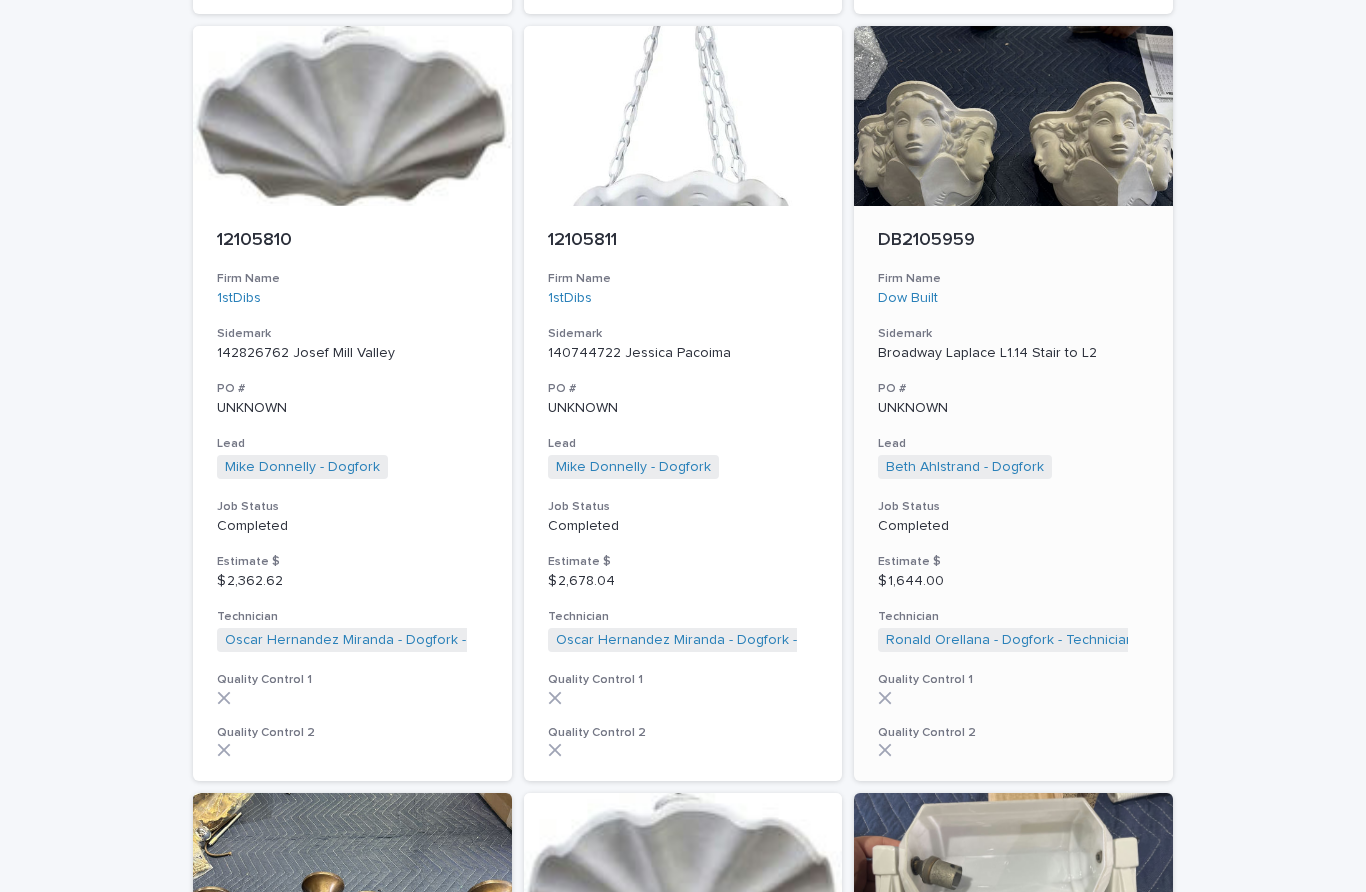click on "DB2105959" at bounding box center (1013, 241) 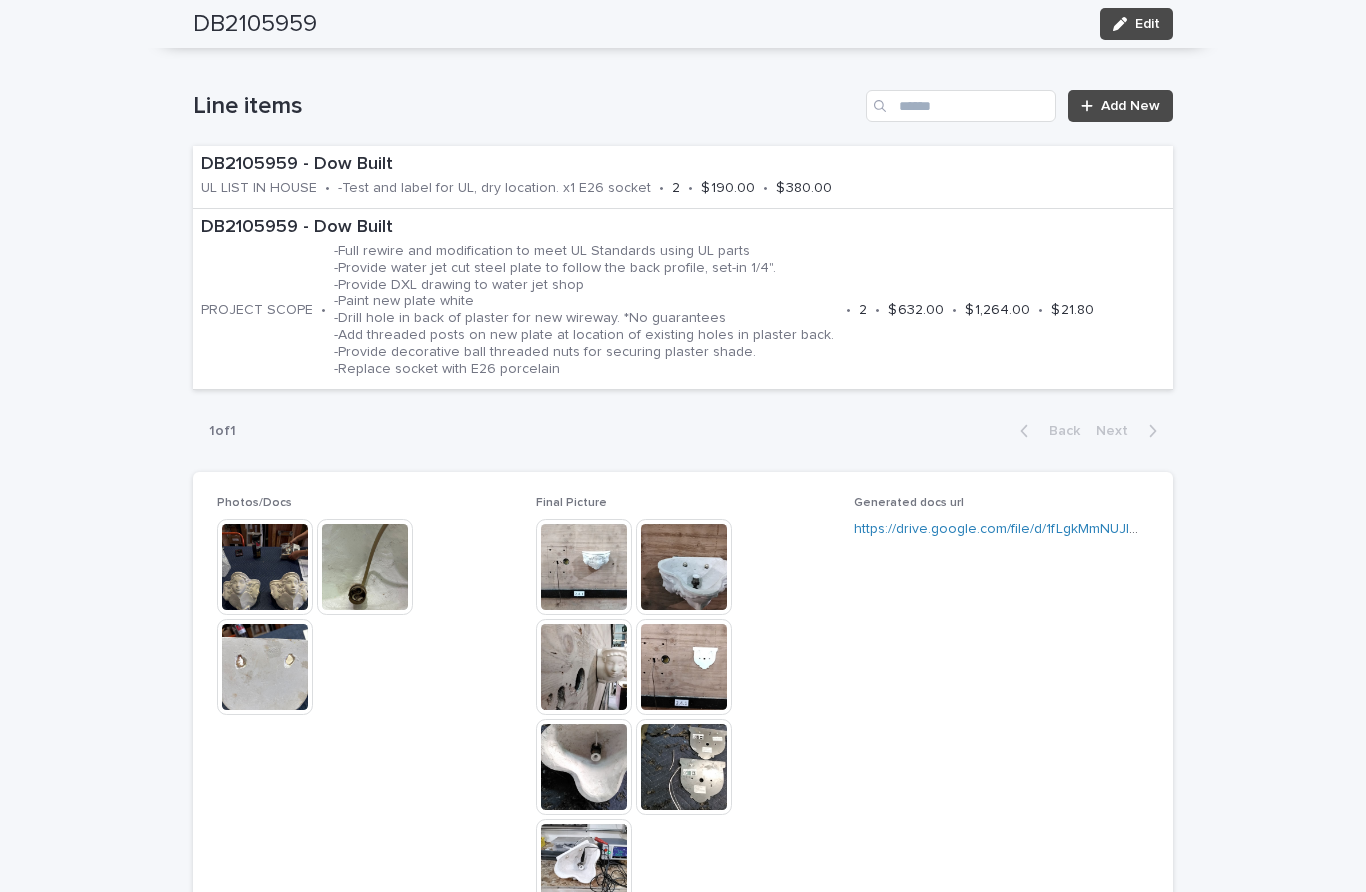 scroll, scrollTop: 1127, scrollLeft: 0, axis: vertical 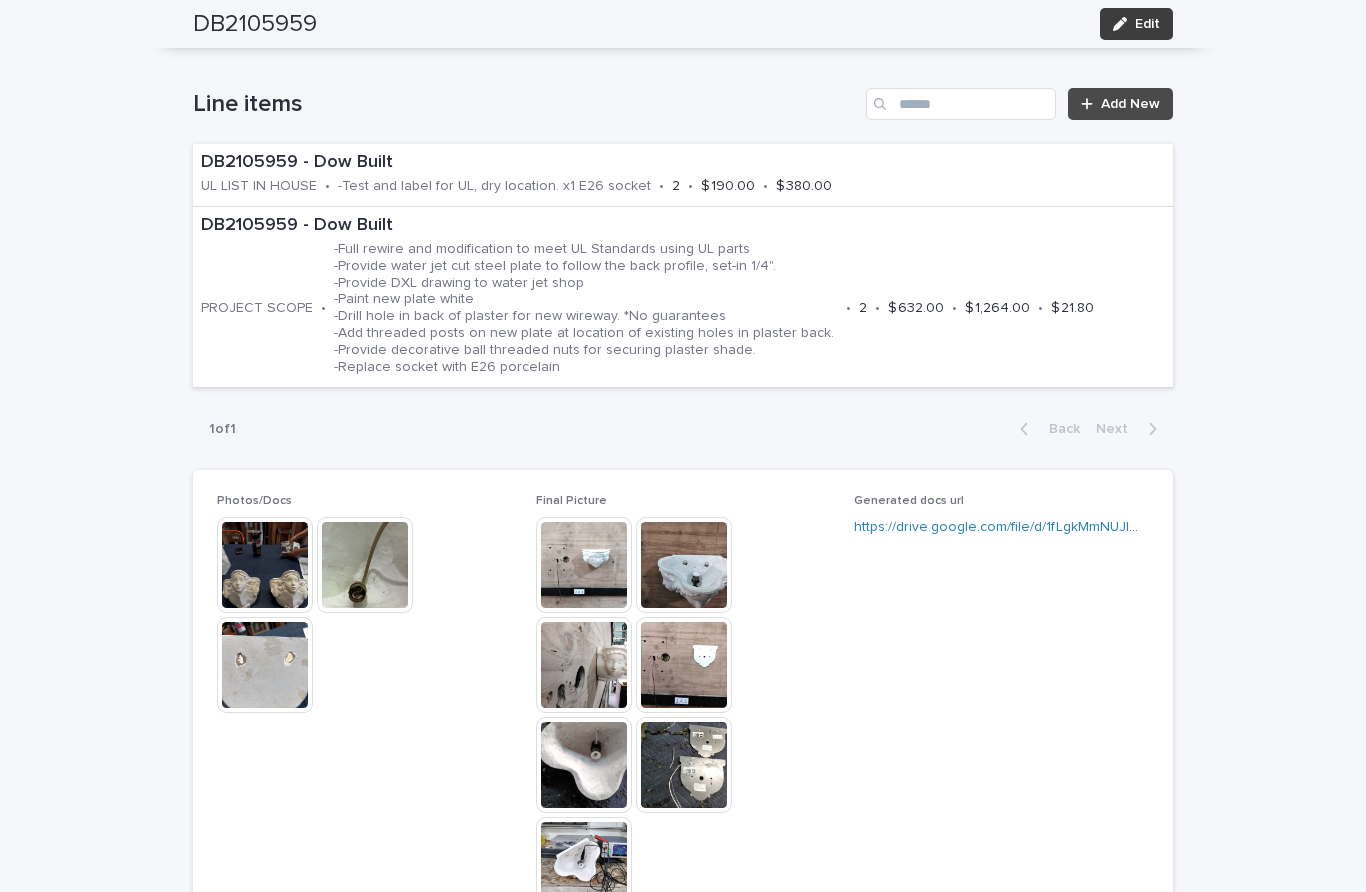 click on "Edit" at bounding box center [1147, 24] 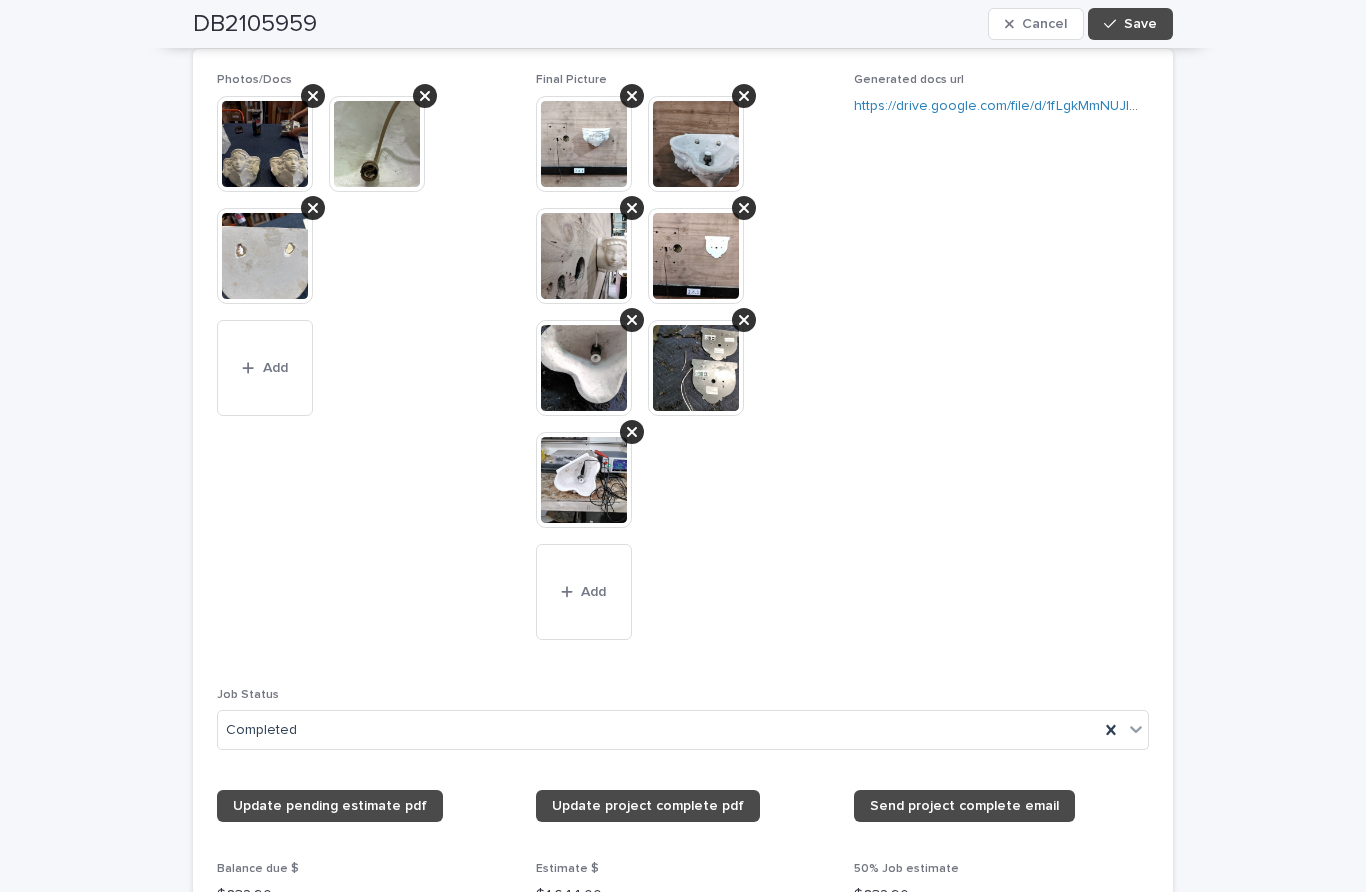 scroll, scrollTop: 1780, scrollLeft: 0, axis: vertical 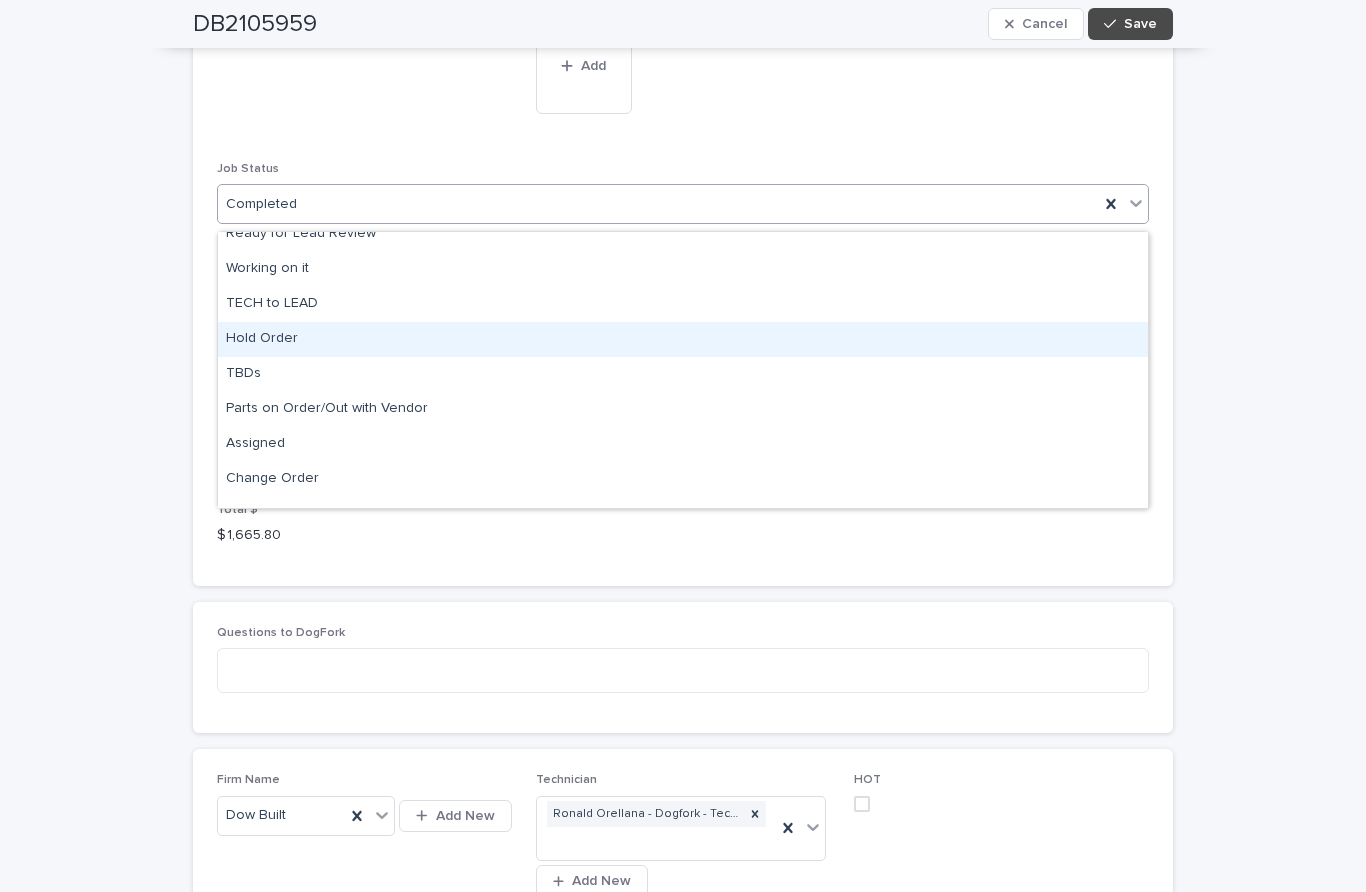 click on "**********" at bounding box center [683, -1] 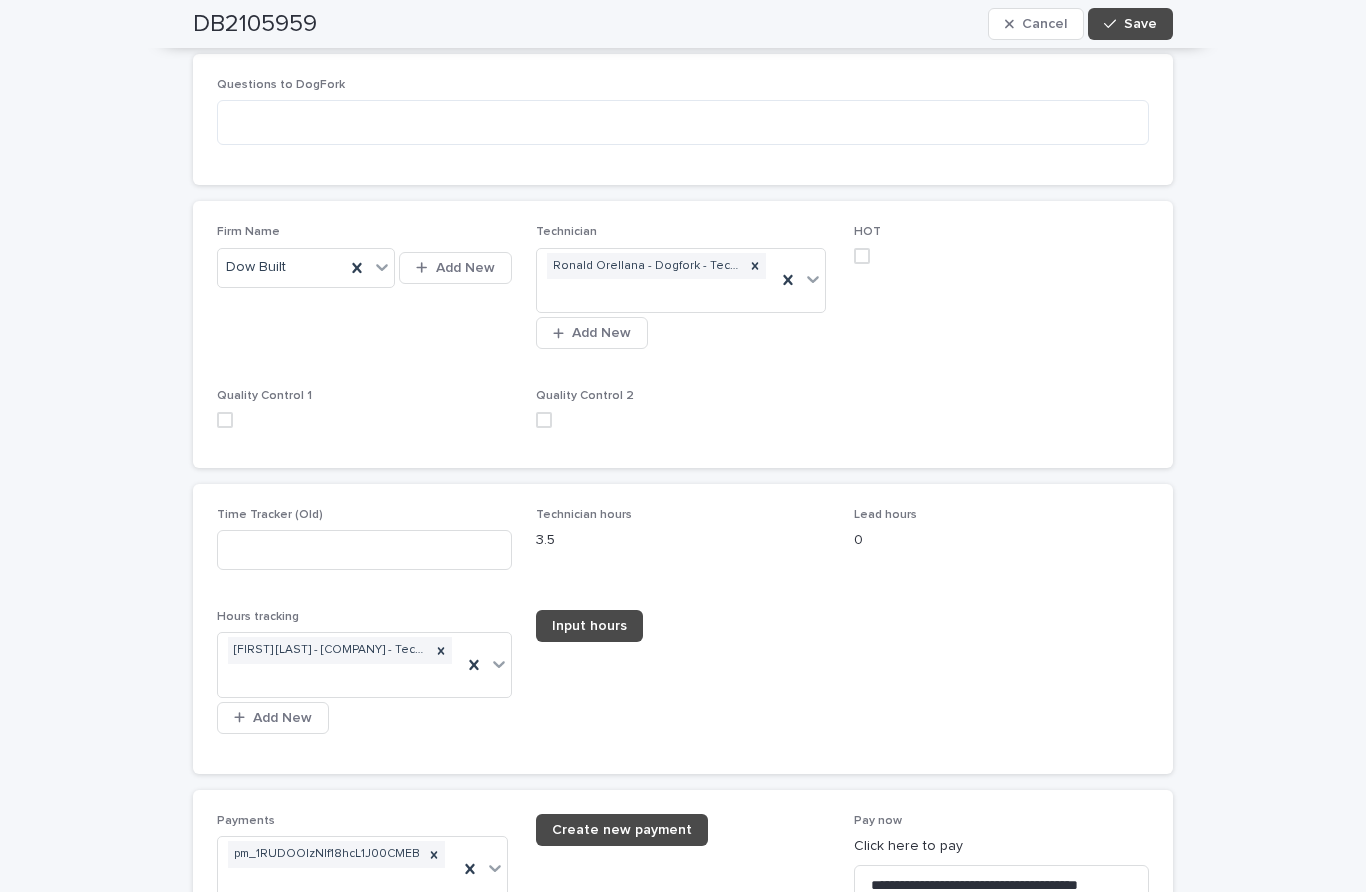 scroll, scrollTop: 2935, scrollLeft: 0, axis: vertical 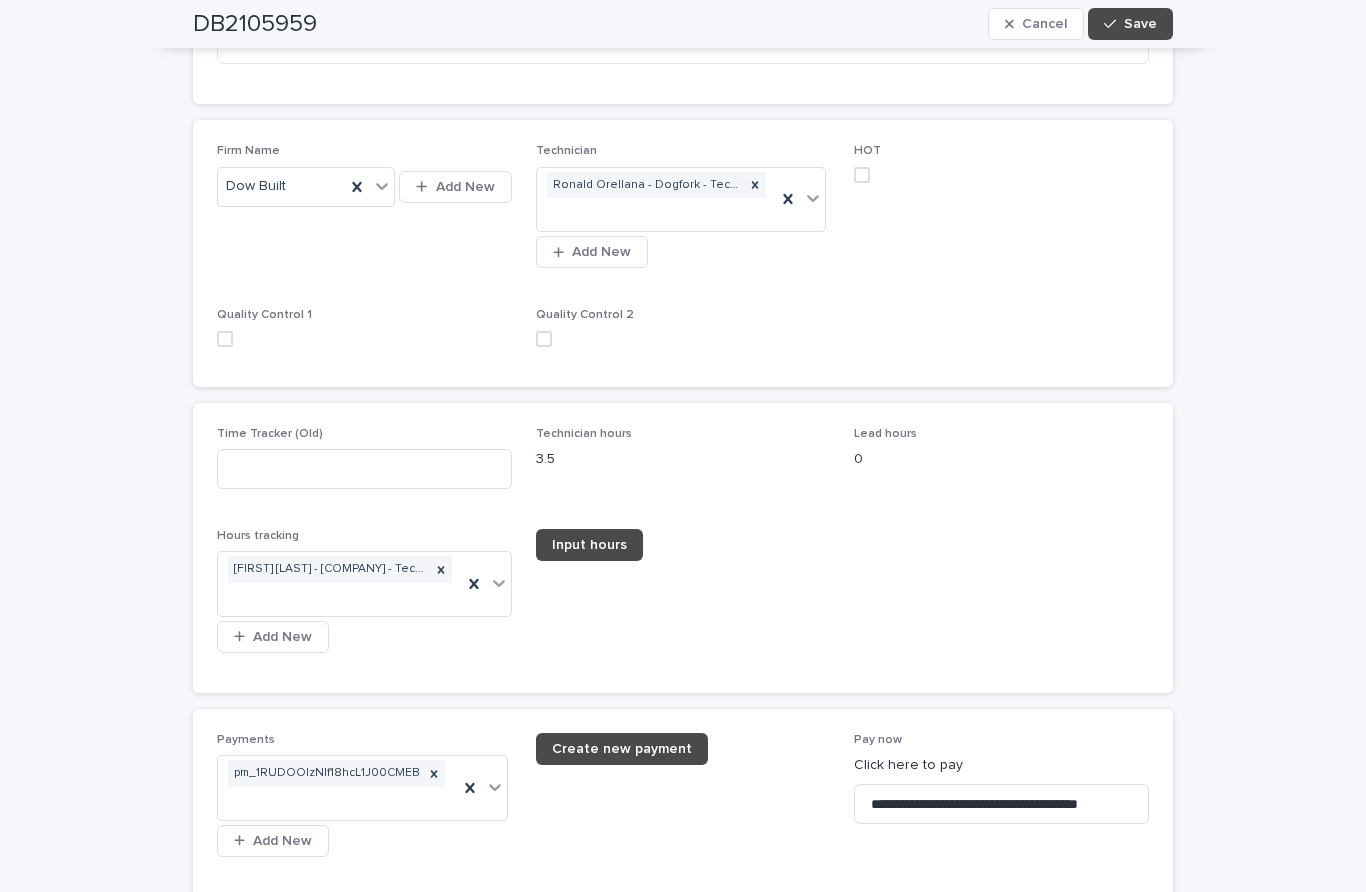 click at bounding box center (683, 339) 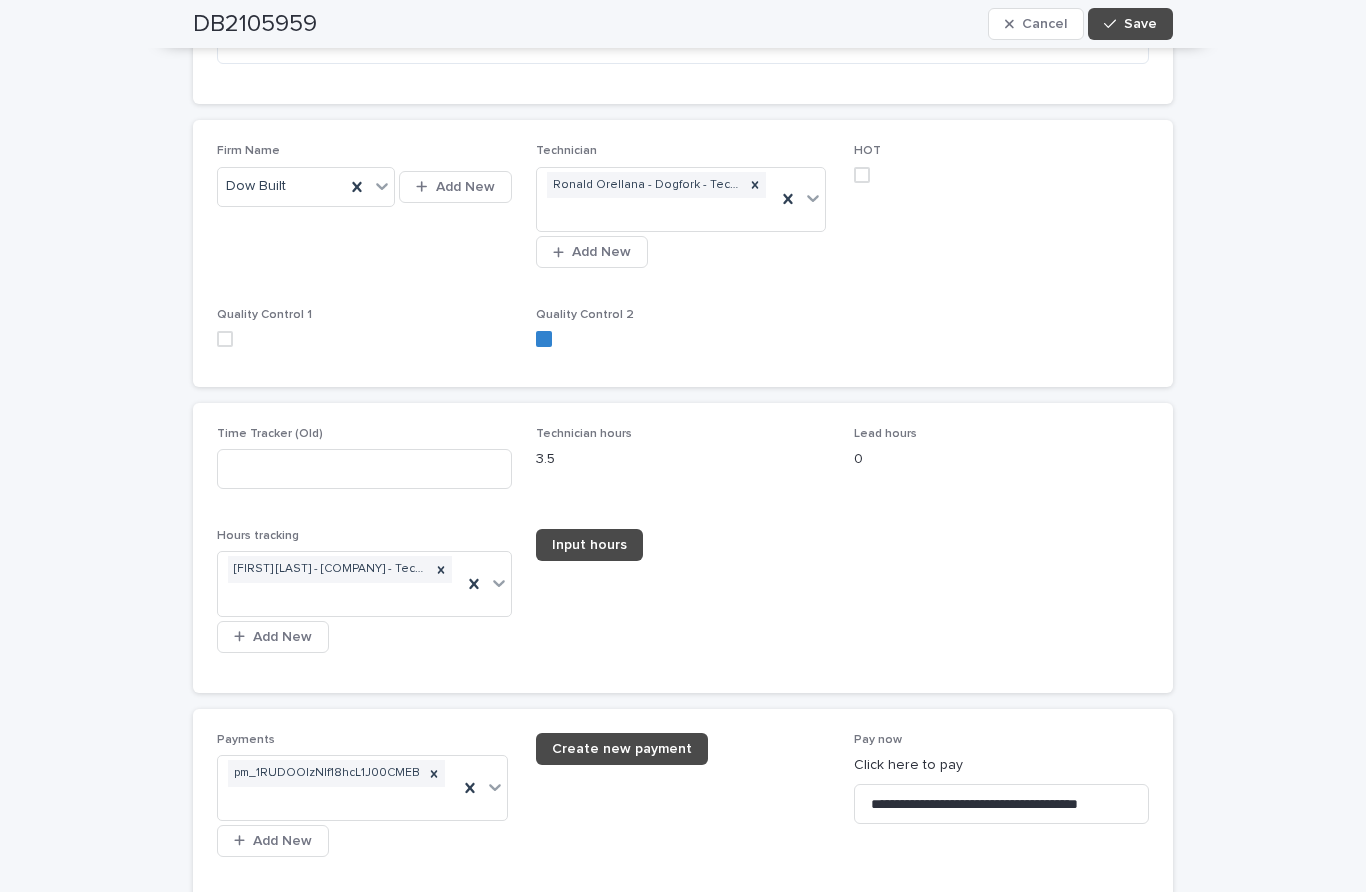 click at bounding box center [225, 339] 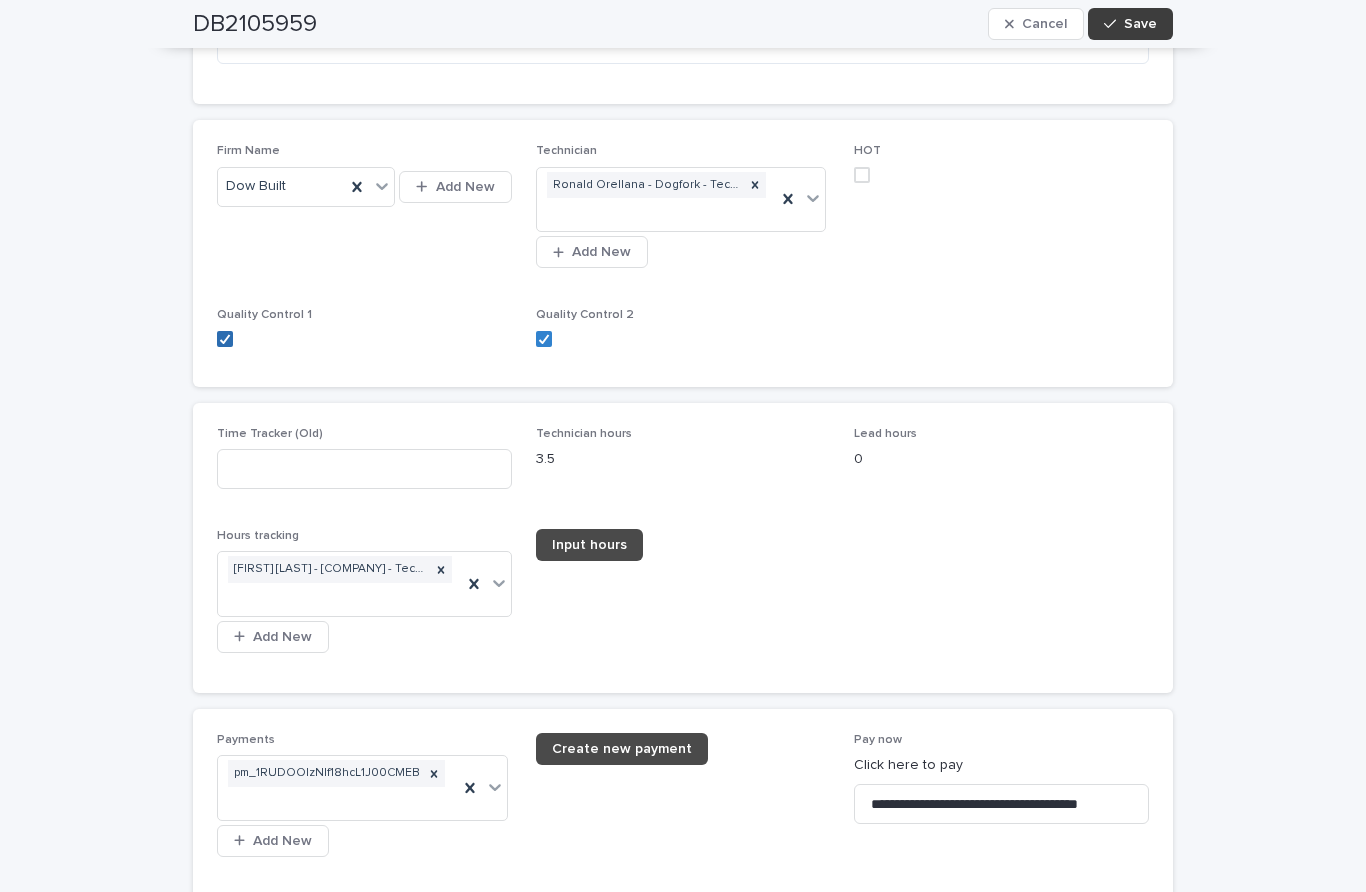click on "Save" at bounding box center [1140, 24] 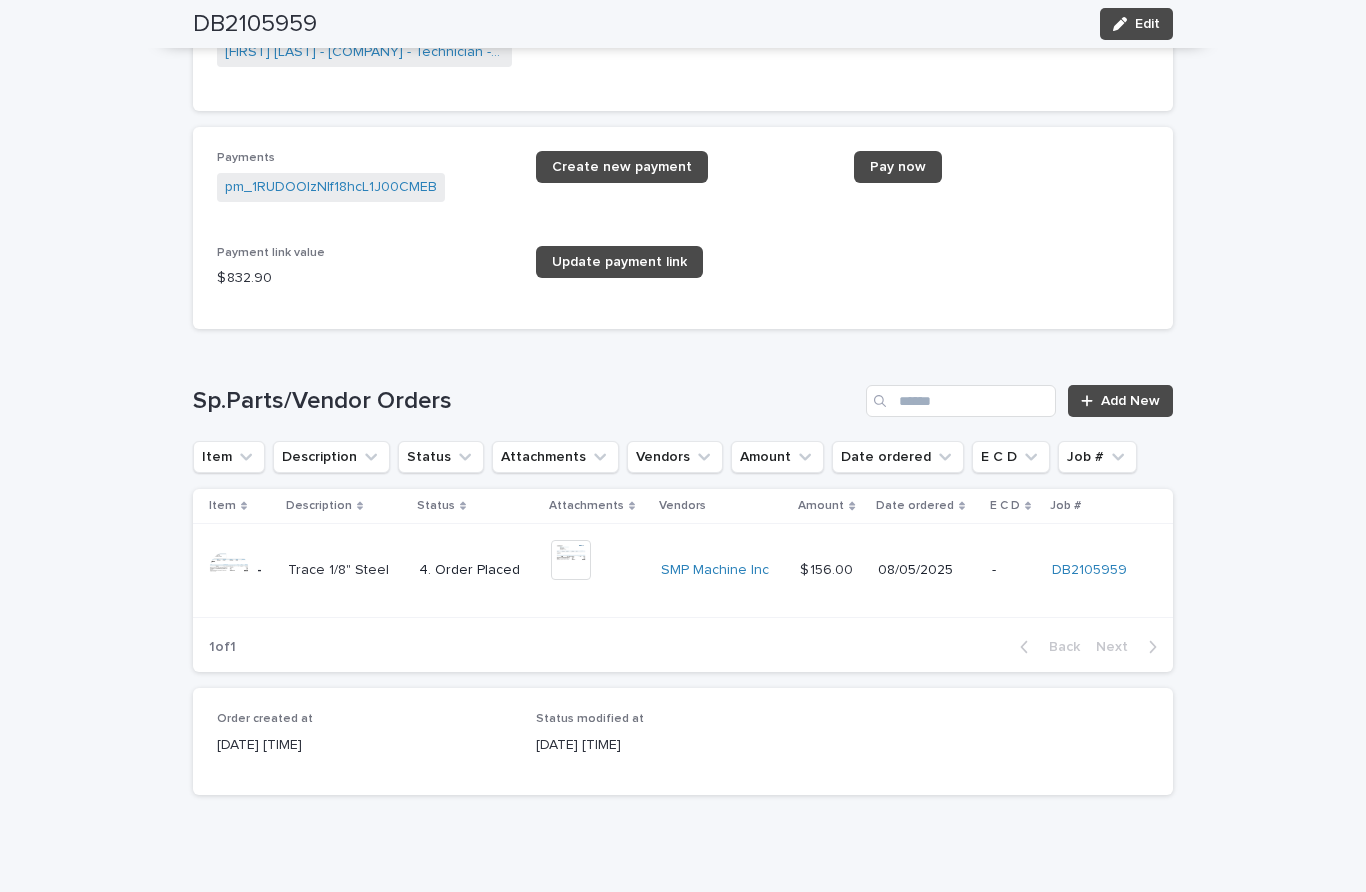 scroll, scrollTop: 2835, scrollLeft: 0, axis: vertical 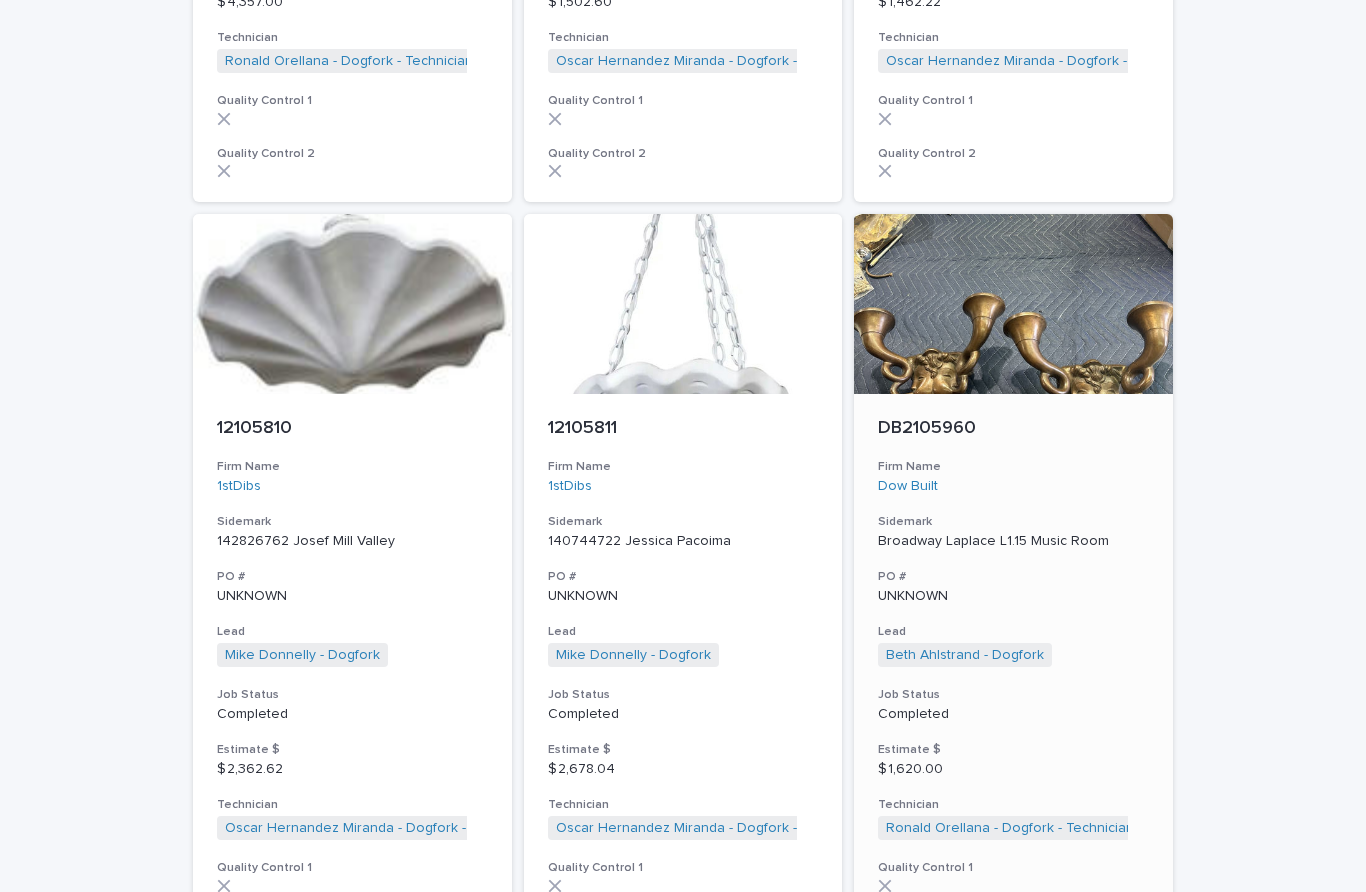 click on "DB2105960" at bounding box center [1013, 429] 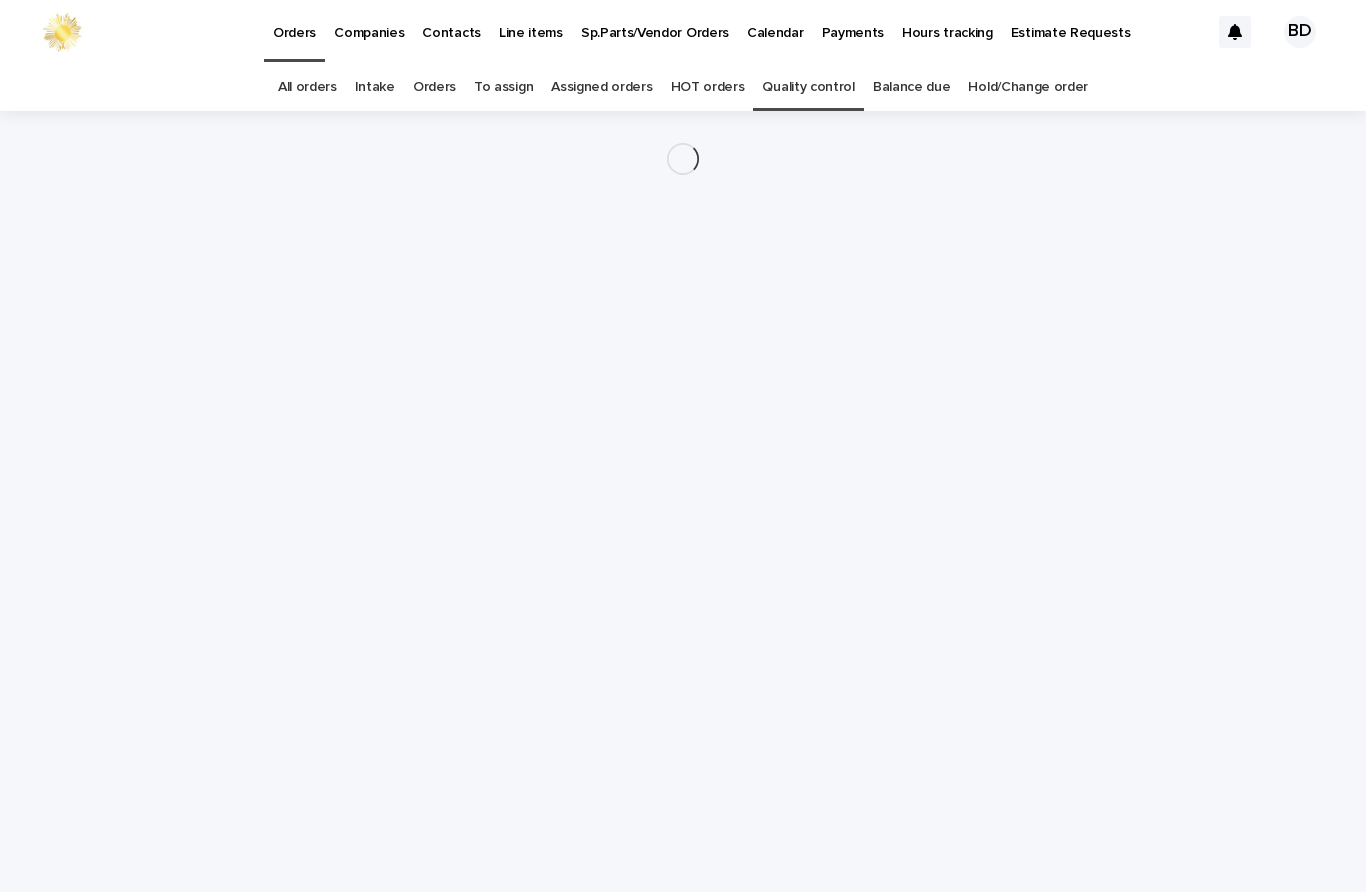scroll, scrollTop: 0, scrollLeft: 0, axis: both 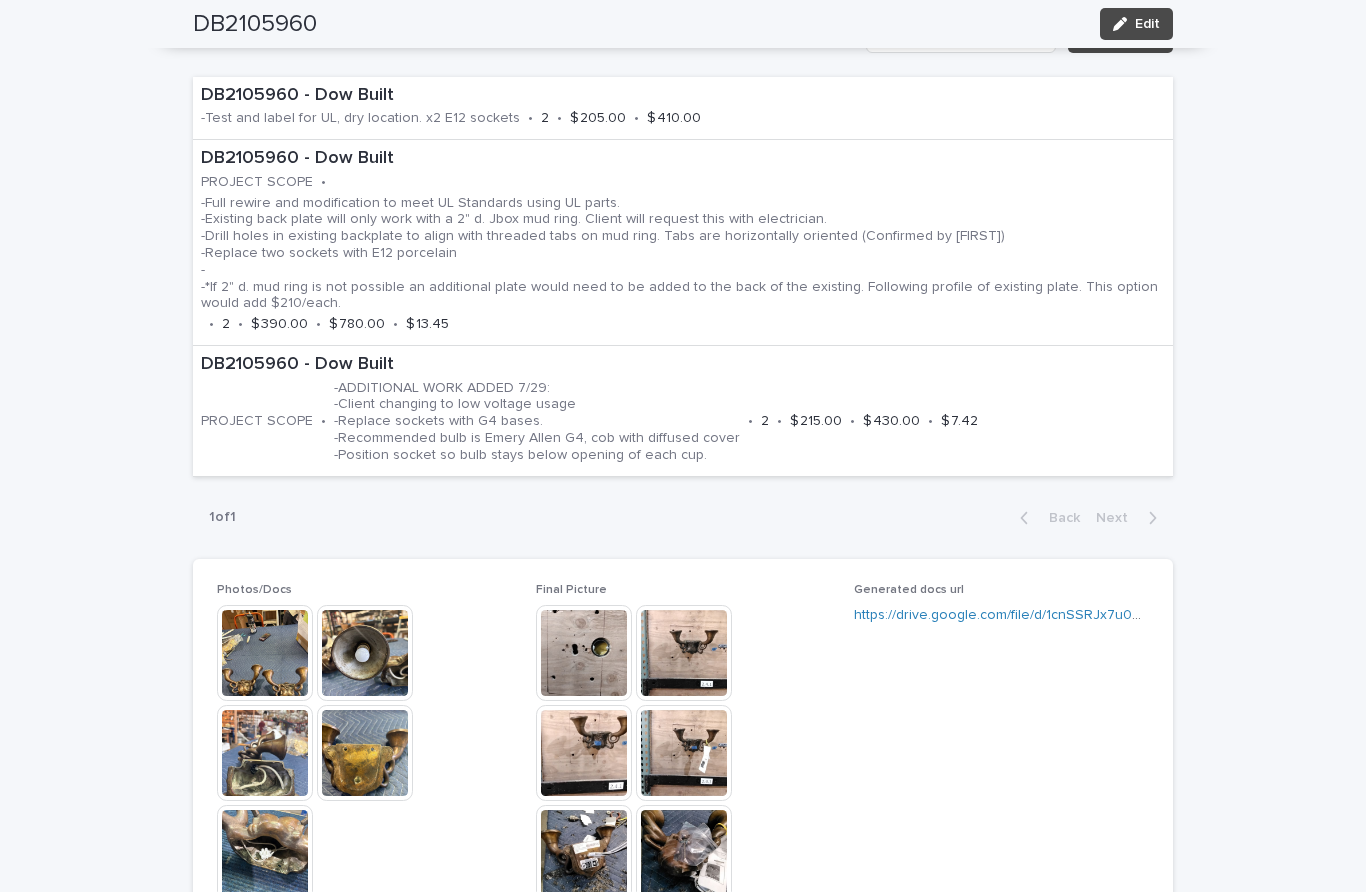 click on "Lead [FIRST] [LAST] - [COMPANY]   Contacts [FIRST] [LAST] - [COMPANY]   [FIRST] [LAST] - [COMPANY]   [FIRST] [LAST] - [COMPANY]   Email (from Contacts) [EMAIL],  [EMAIL],  [EMAIL] Disable autoemails Resale certificate? Location T5.2 EMPTY BOX LOCATION All boxes are under shelf O Internal Office Notes 7/26 BA met with [FIRST] and [FIRST]. They decided to change to low voltage.
4.23.25 LH created from client email Tech notes - Loading... Saving… Date 1st Contact [DATE] [TIME] Pending estimate email - - 2" at bounding box center (683, 890) 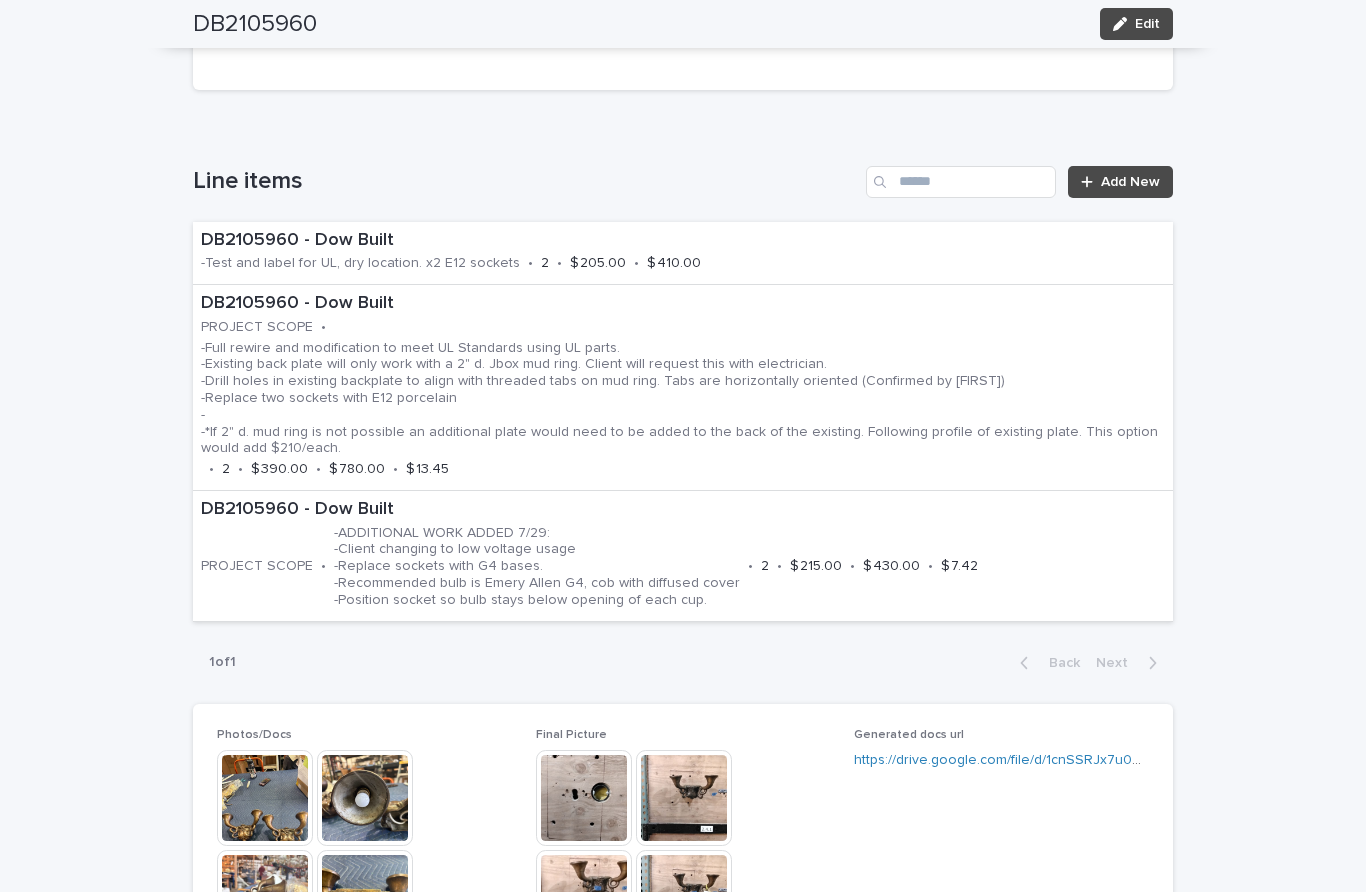 scroll, scrollTop: 1062, scrollLeft: 0, axis: vertical 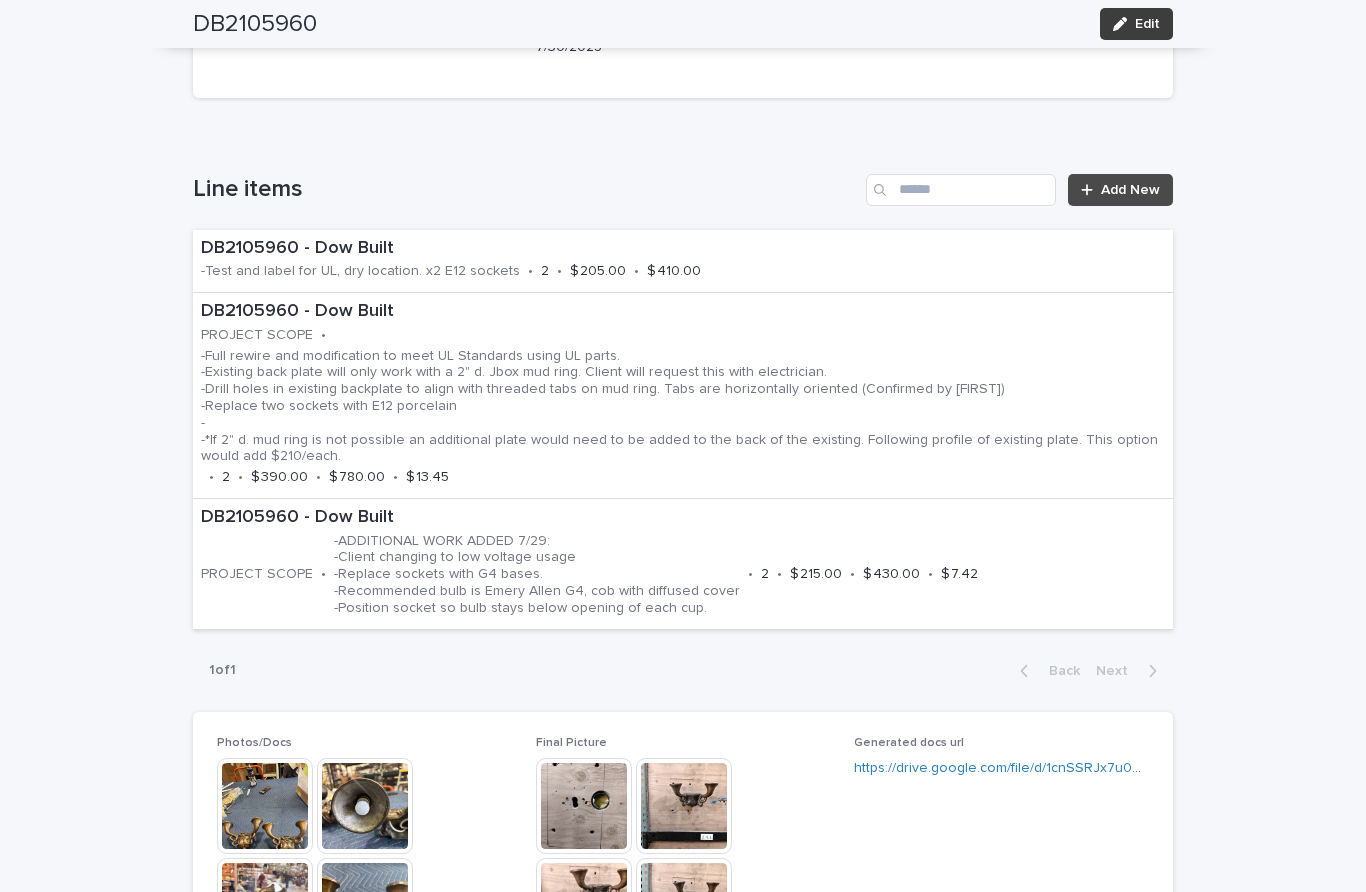click at bounding box center [1124, 24] 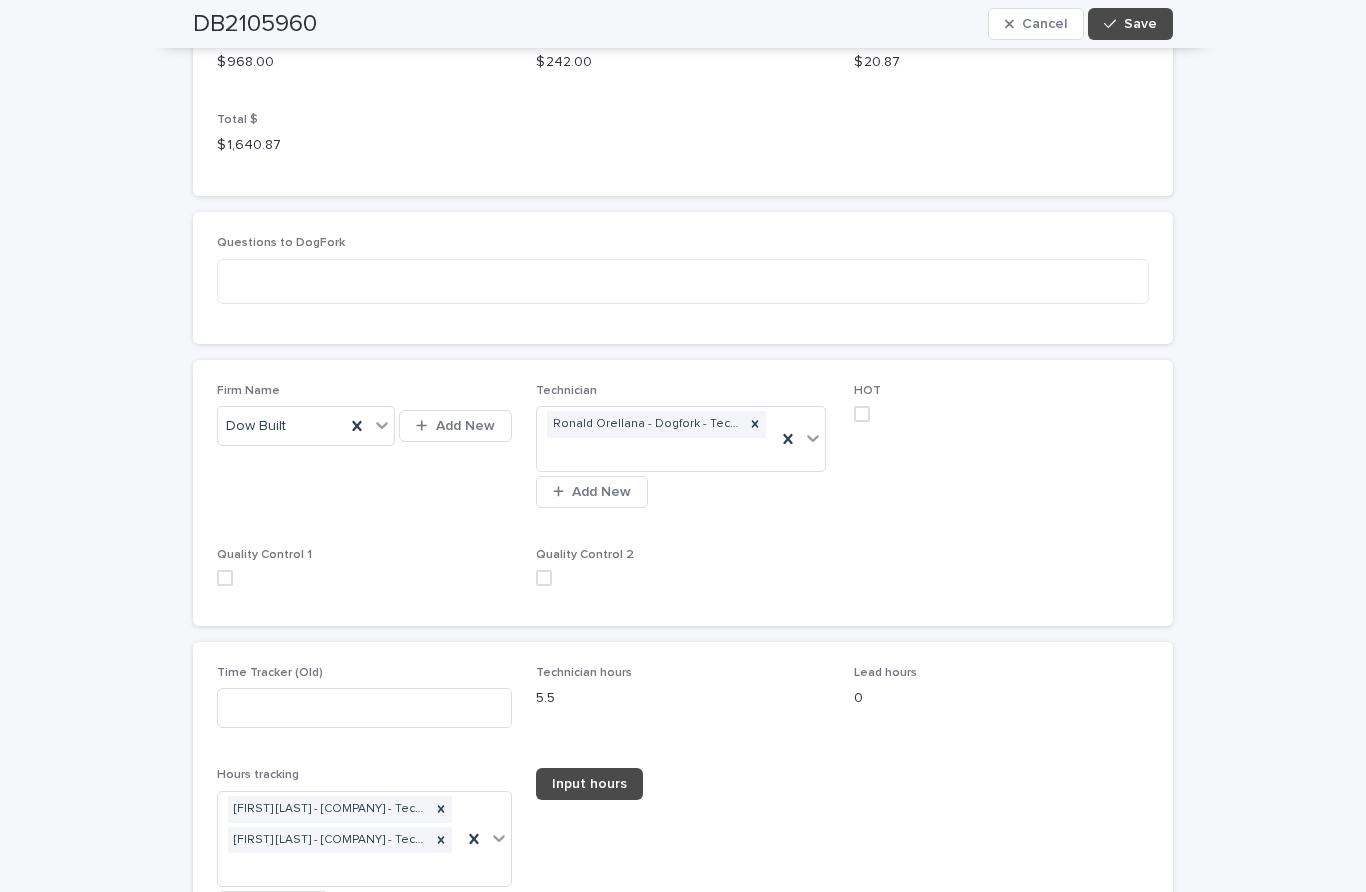 scroll, scrollTop: 2870, scrollLeft: 0, axis: vertical 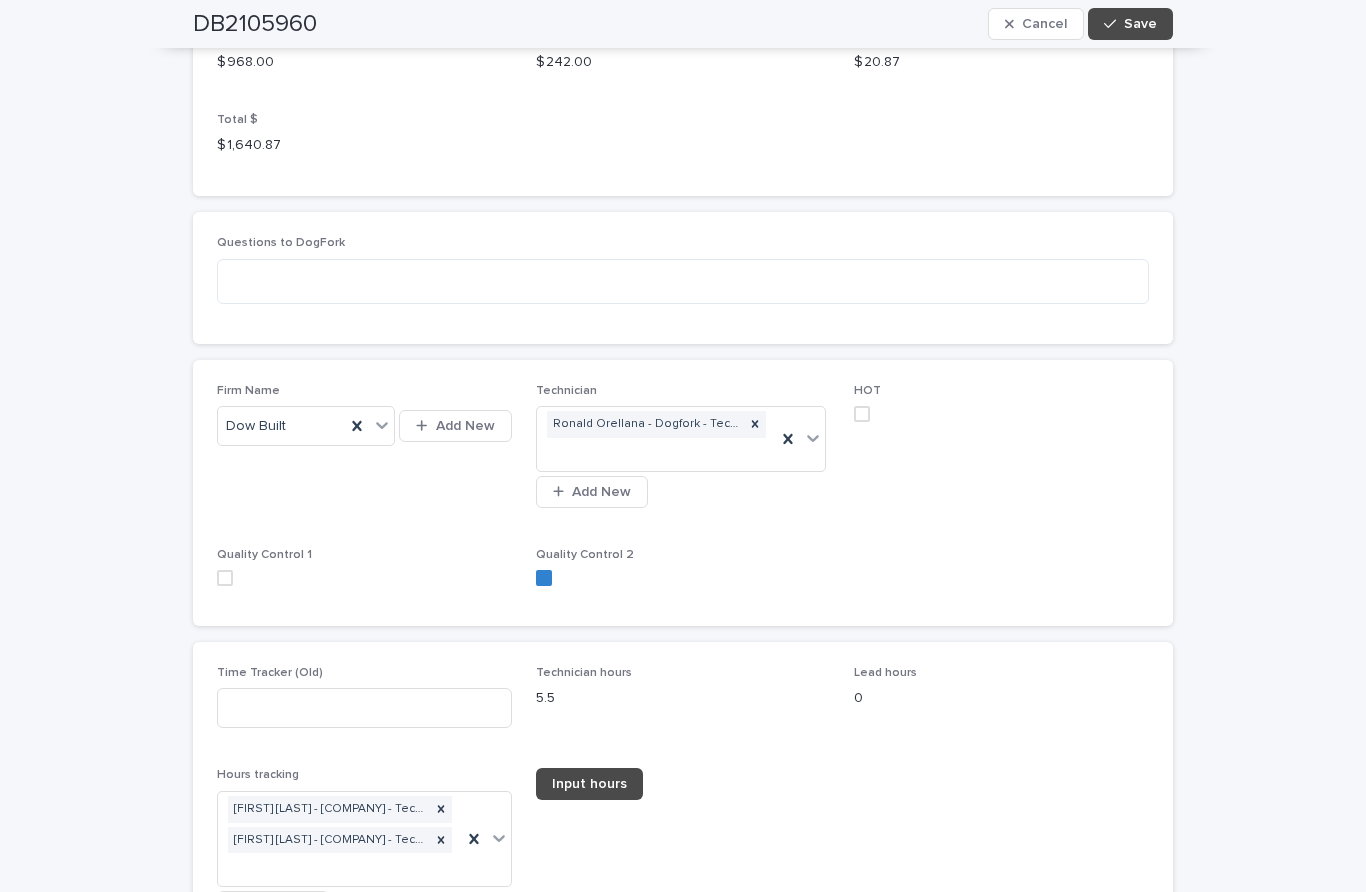 click at bounding box center [225, 578] 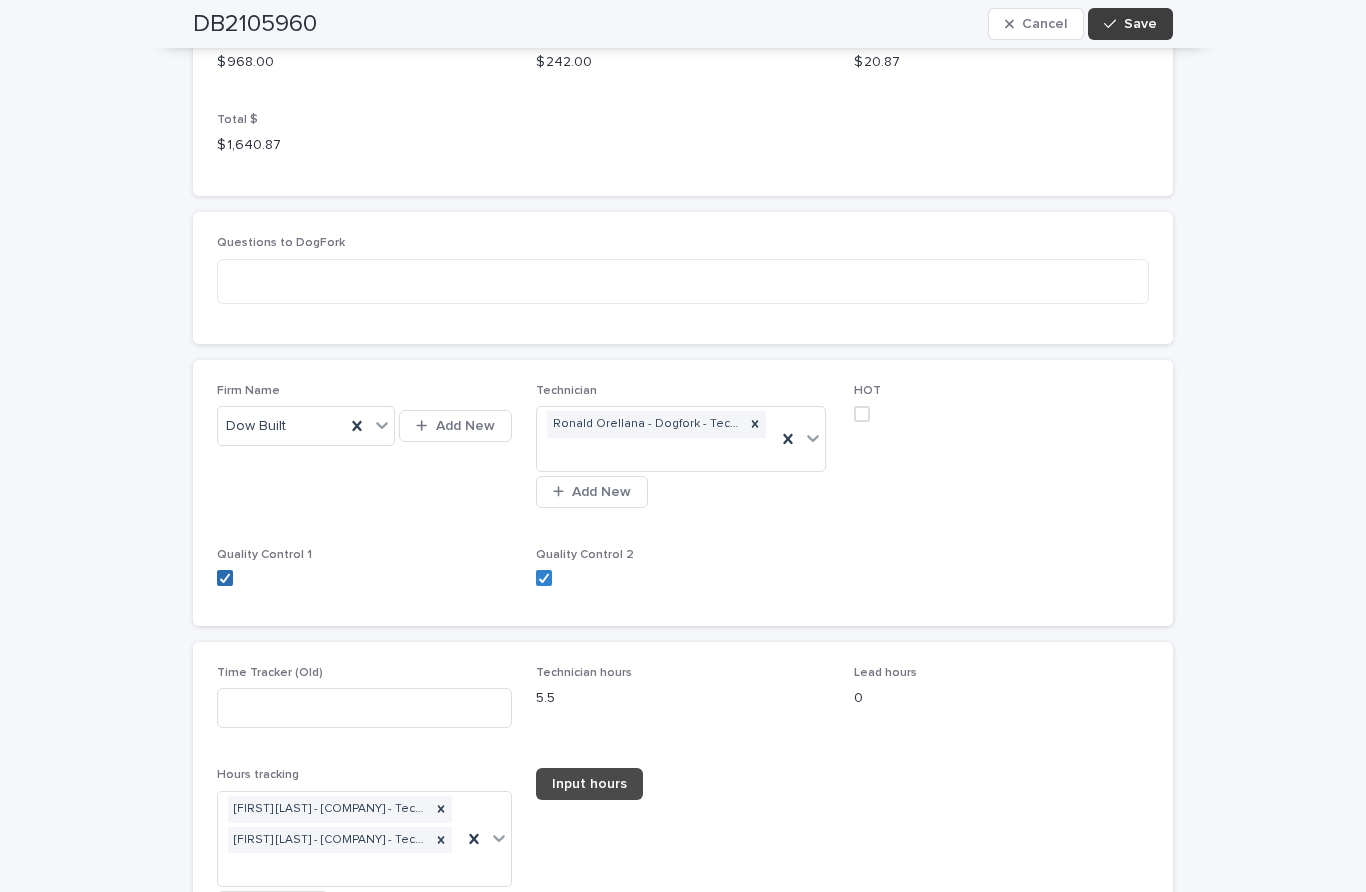 click on "Save" at bounding box center [1140, 24] 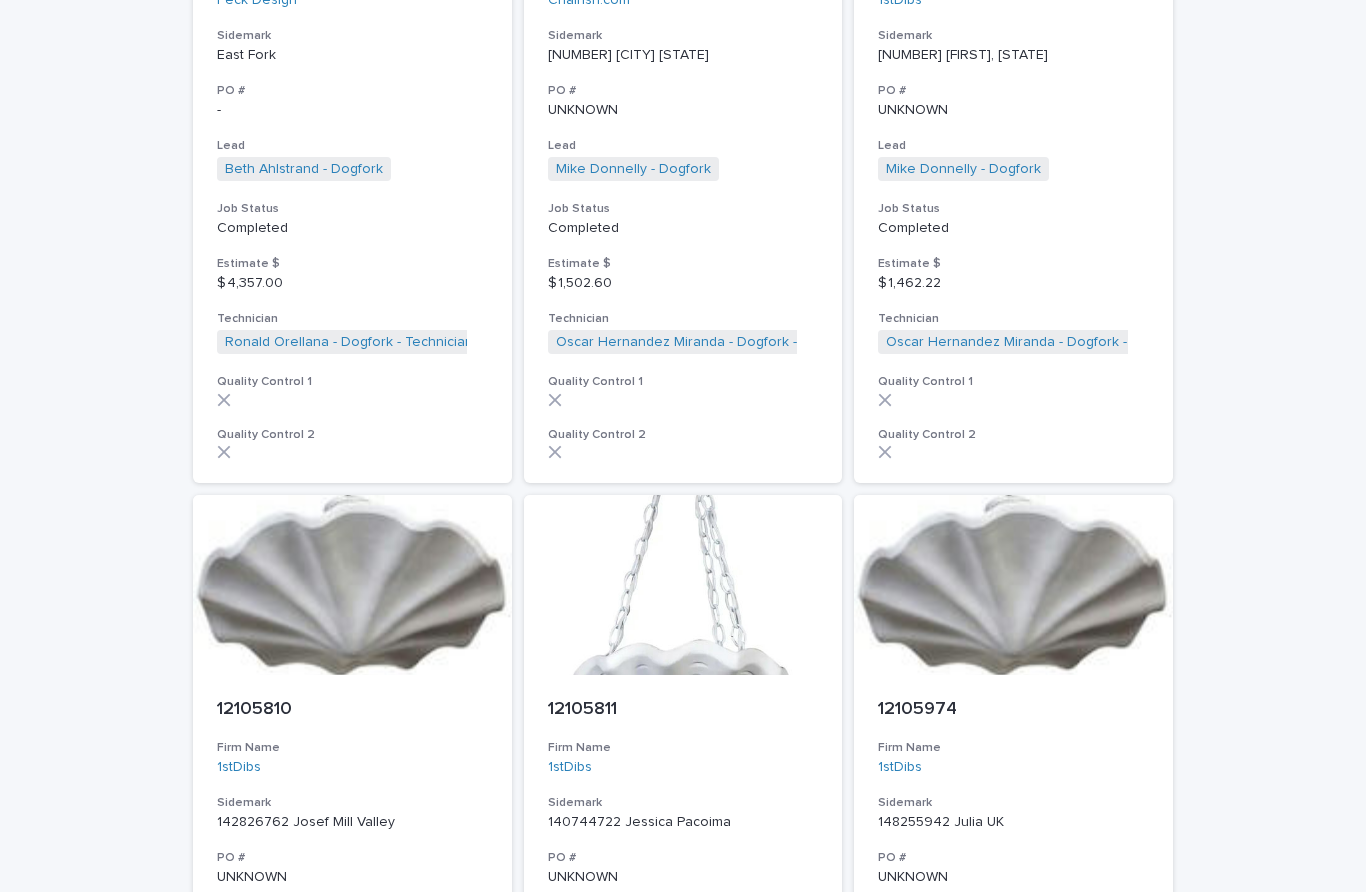 scroll, scrollTop: 6, scrollLeft: 0, axis: vertical 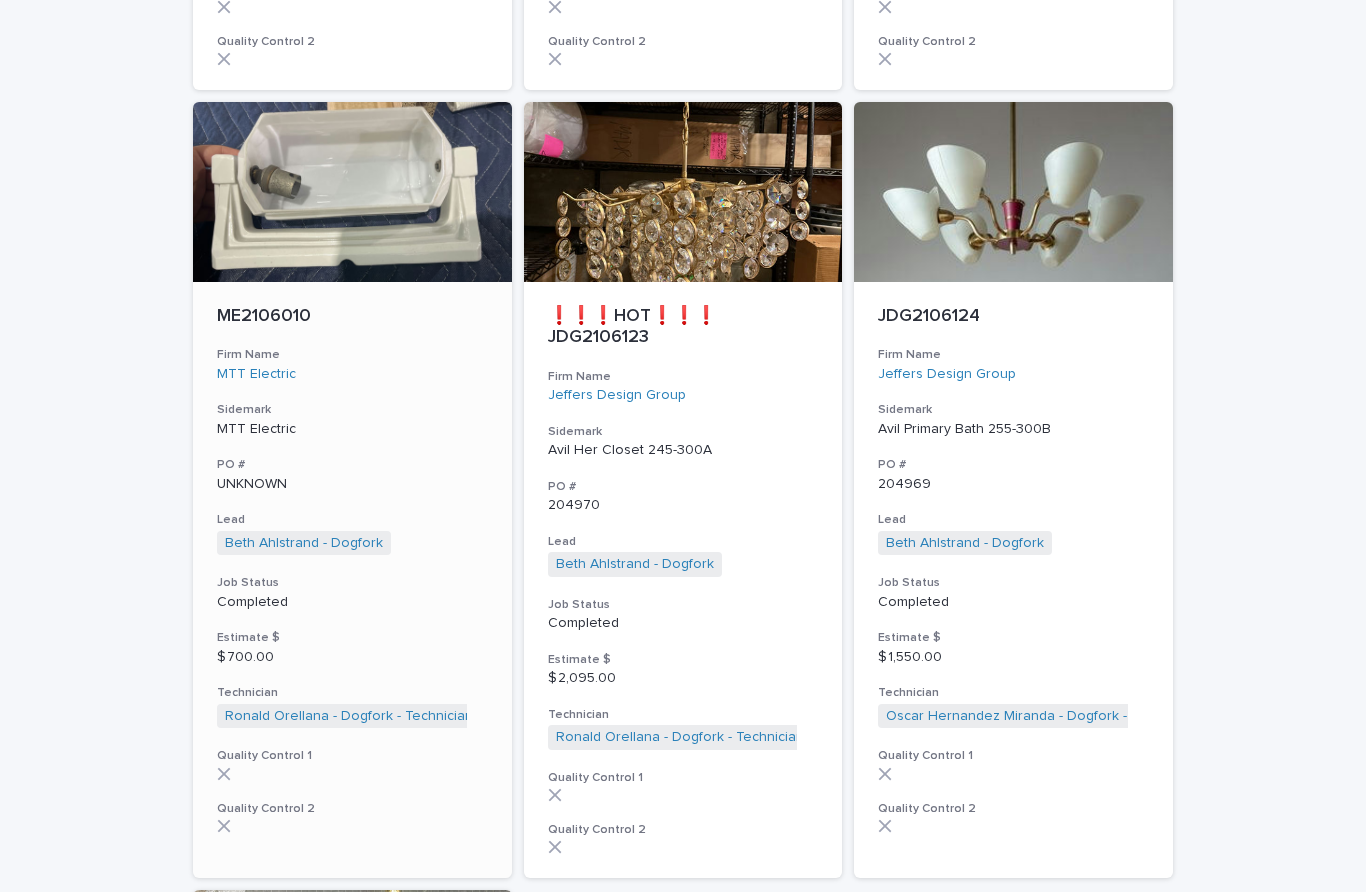 click on "ME2106010" at bounding box center [352, 317] 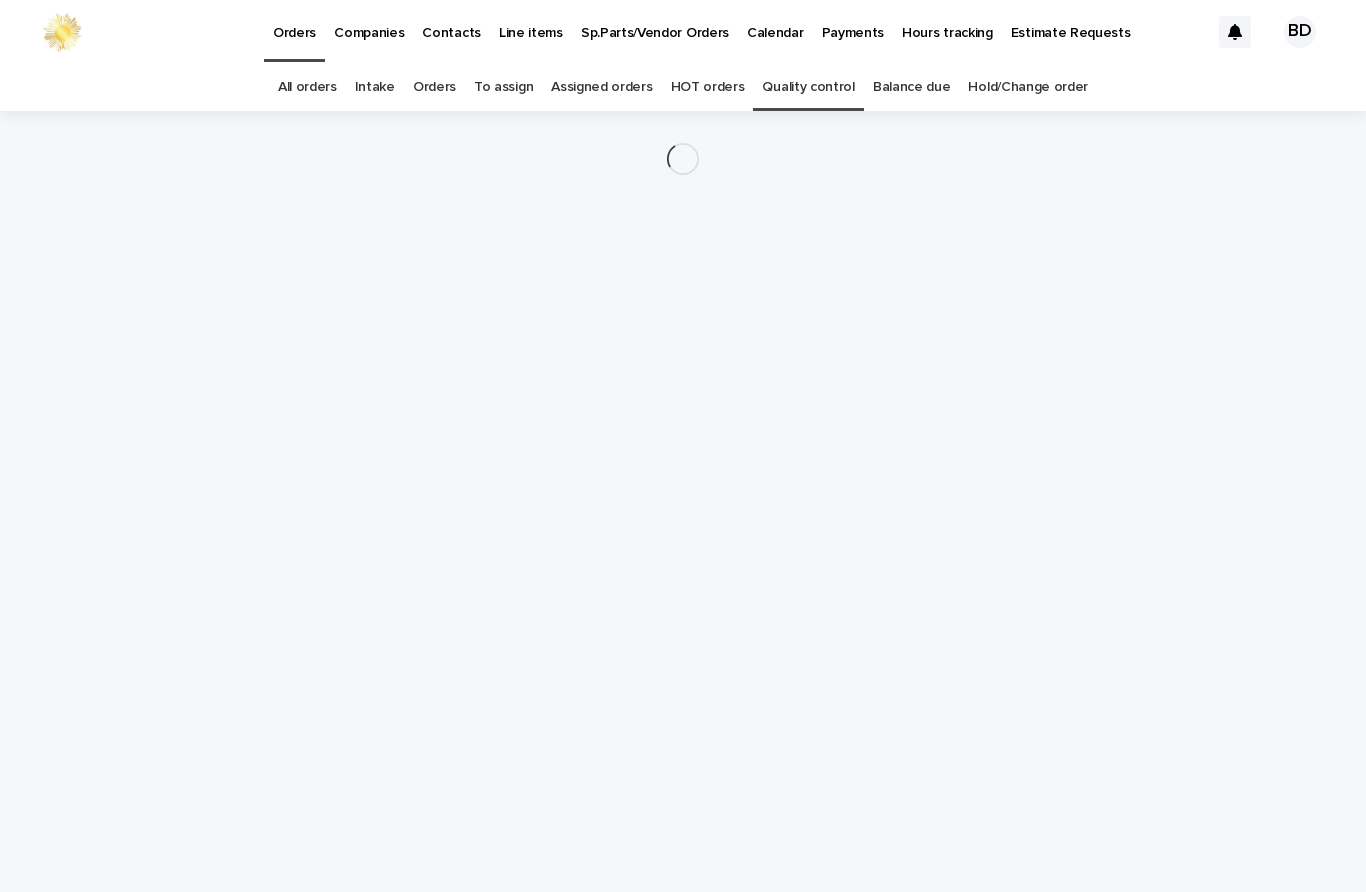 scroll, scrollTop: 0, scrollLeft: 0, axis: both 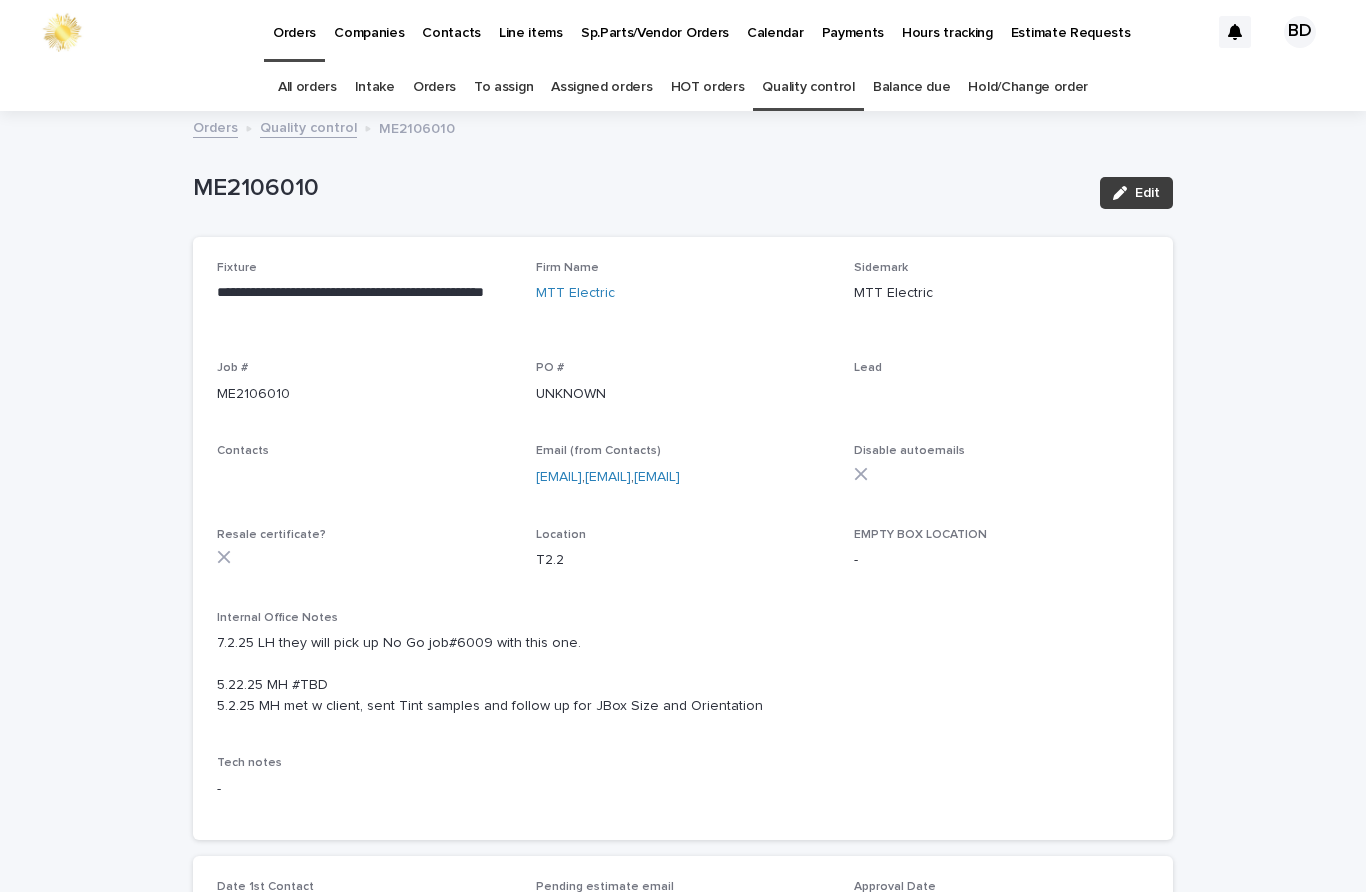 click on "Edit" at bounding box center (1147, 193) 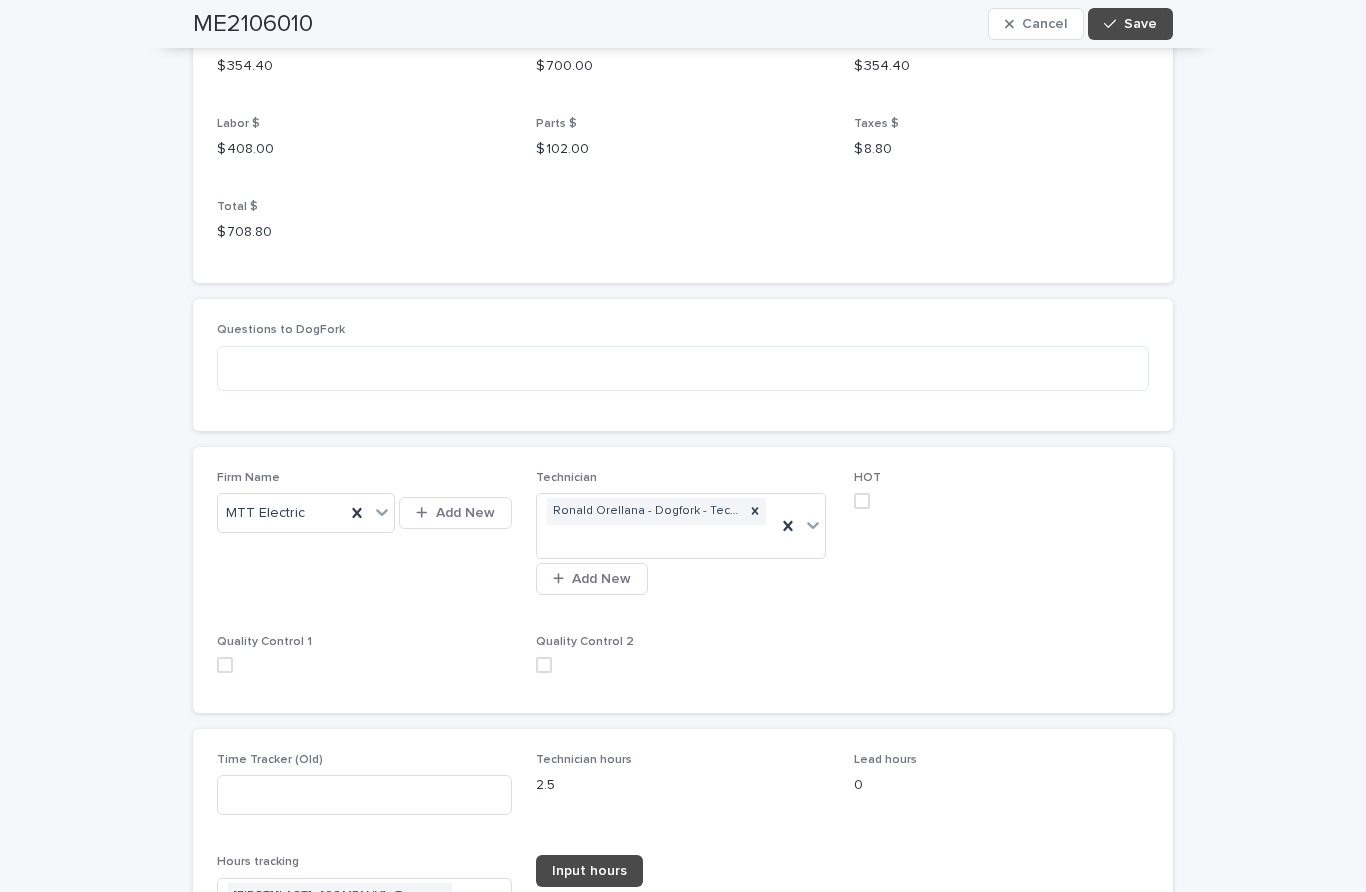 scroll, scrollTop: 2599, scrollLeft: 0, axis: vertical 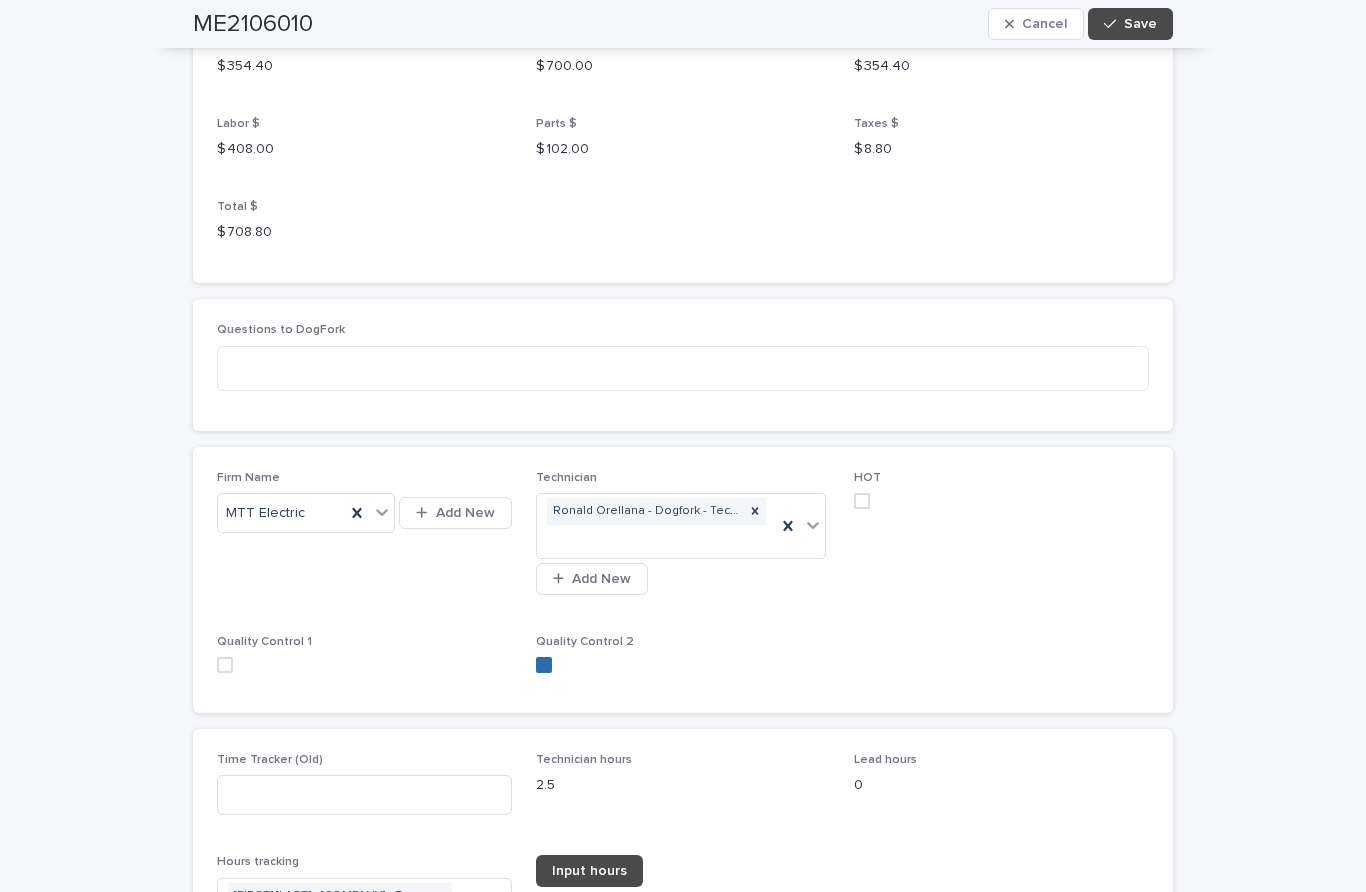 click on "Technician [FIRST] [LAST] - [COMPANY] - Technician Add New HOT Quality Control 1 Quality Control 2" at bounding box center [683, 580] 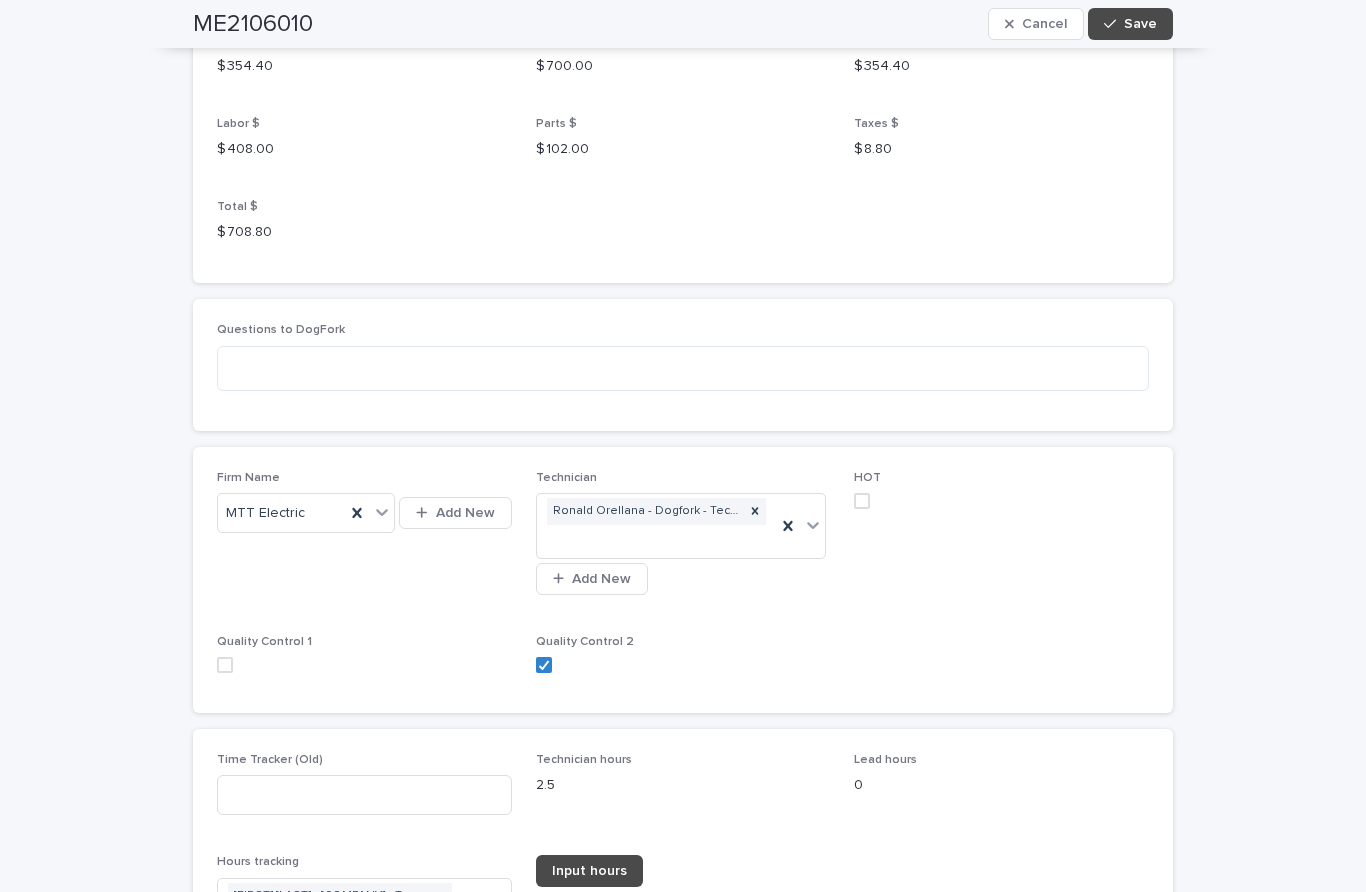 click at bounding box center [225, 665] 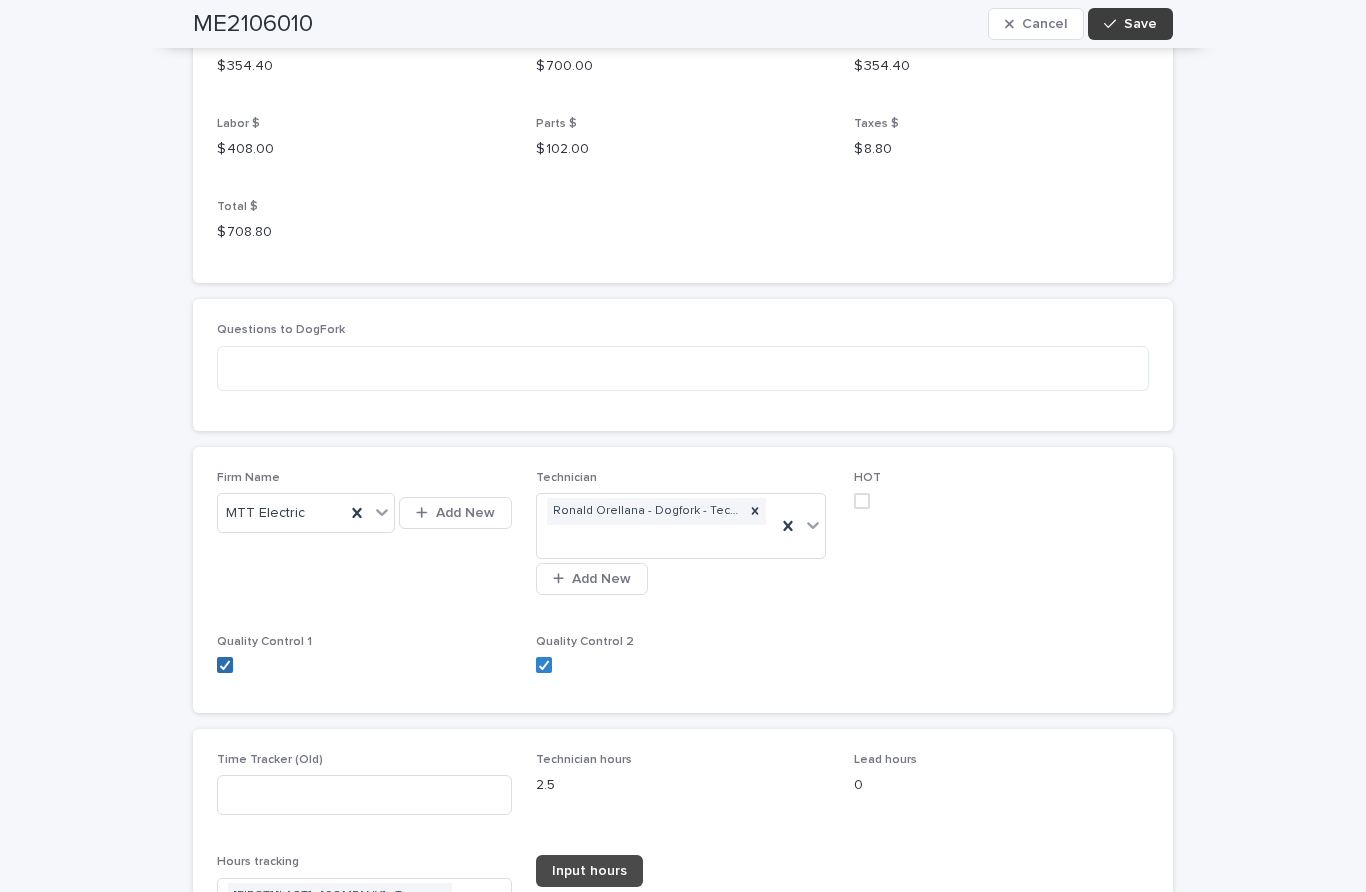 click on "Save" at bounding box center [1140, 24] 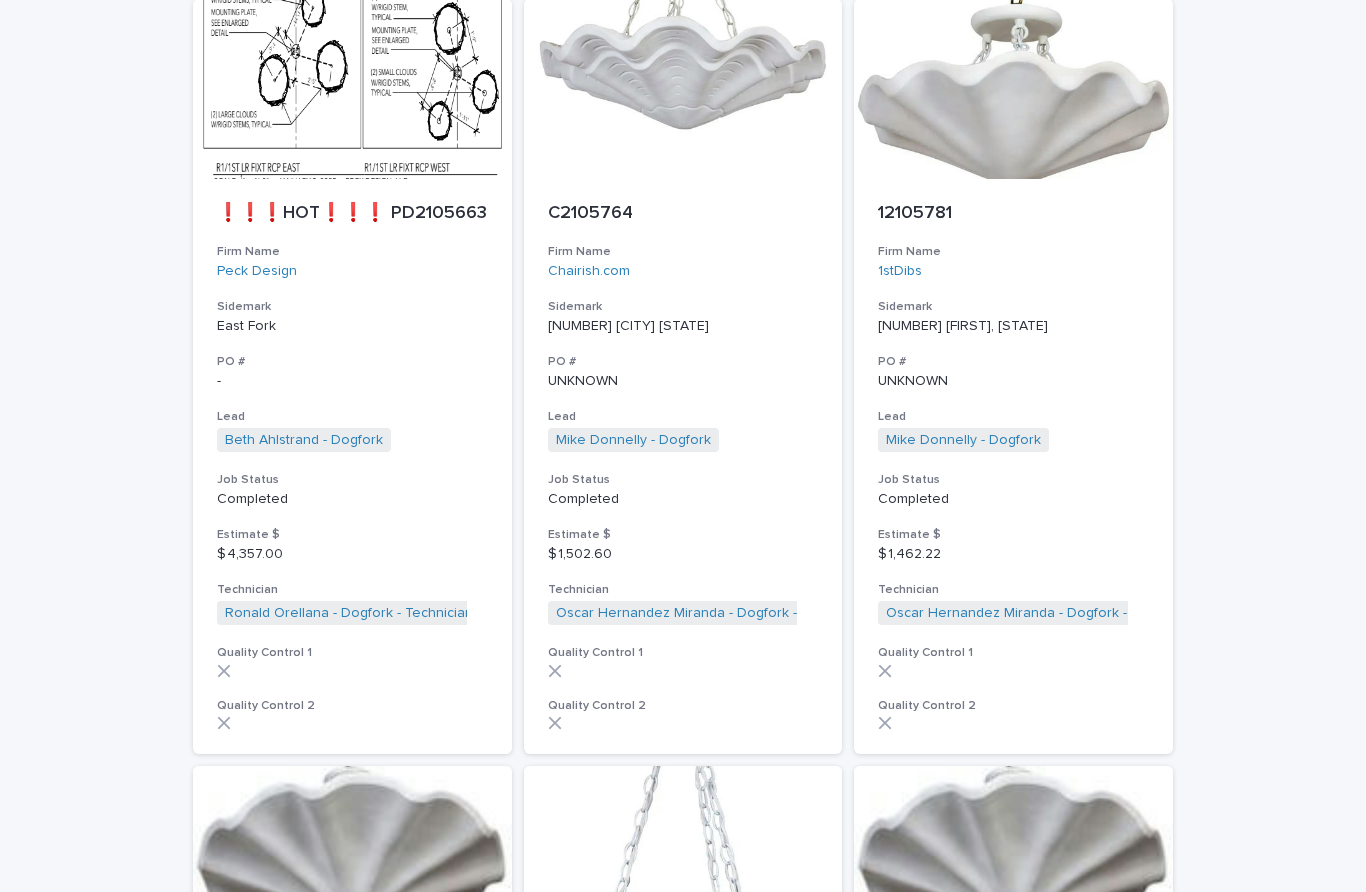 scroll, scrollTop: 2, scrollLeft: 0, axis: vertical 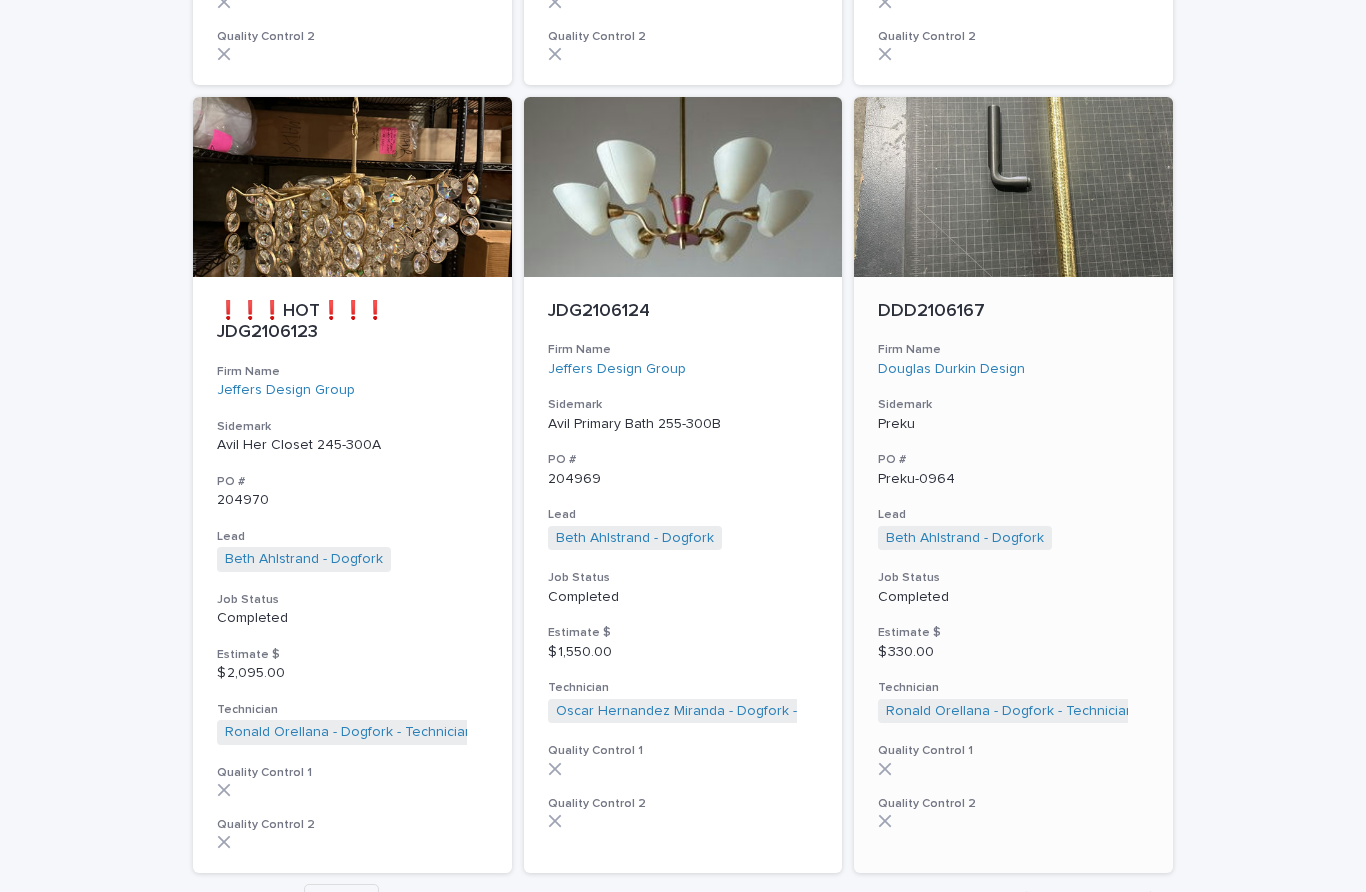 click on "DDD2106167" at bounding box center [1013, 312] 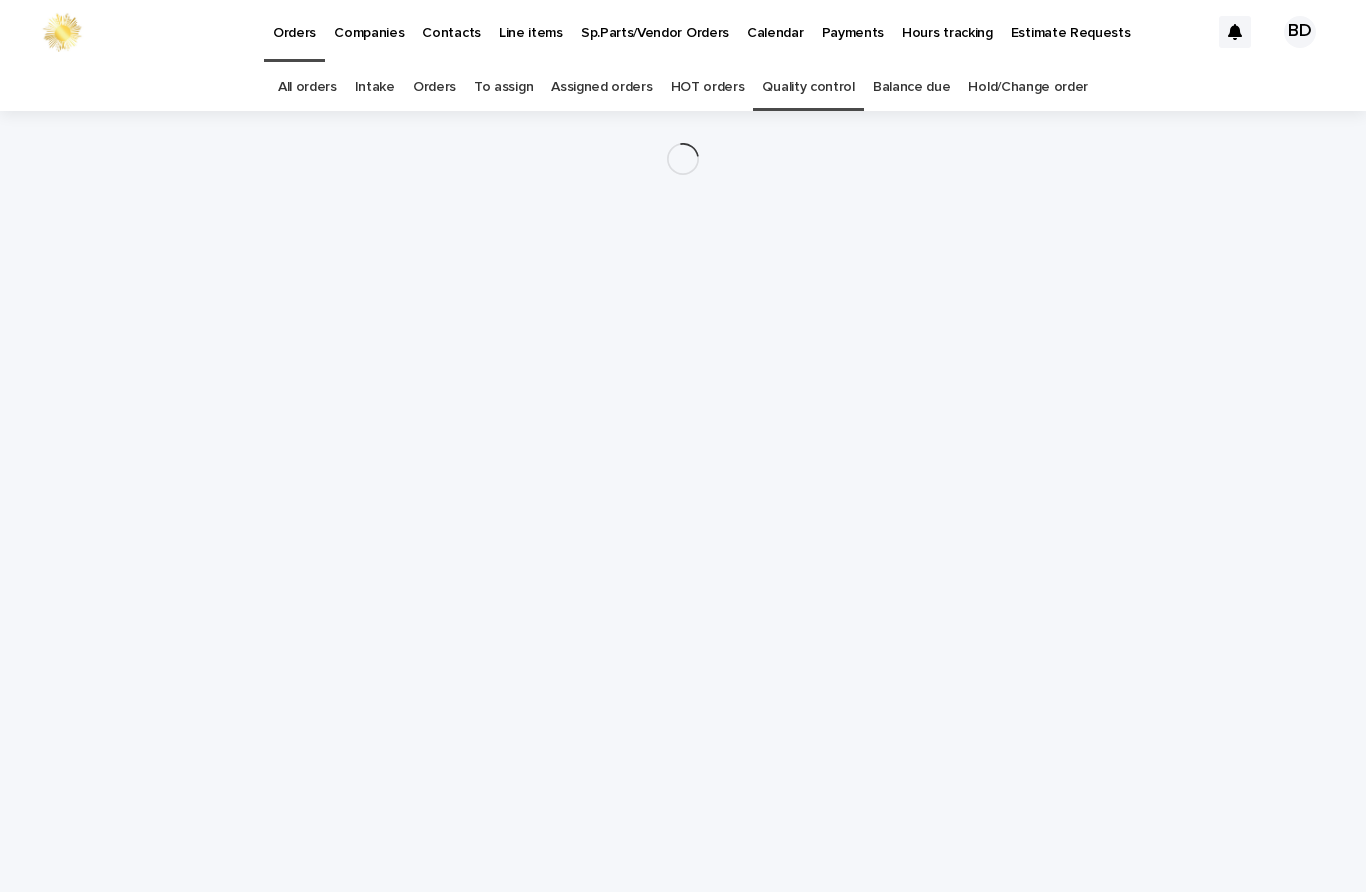 scroll, scrollTop: 0, scrollLeft: 0, axis: both 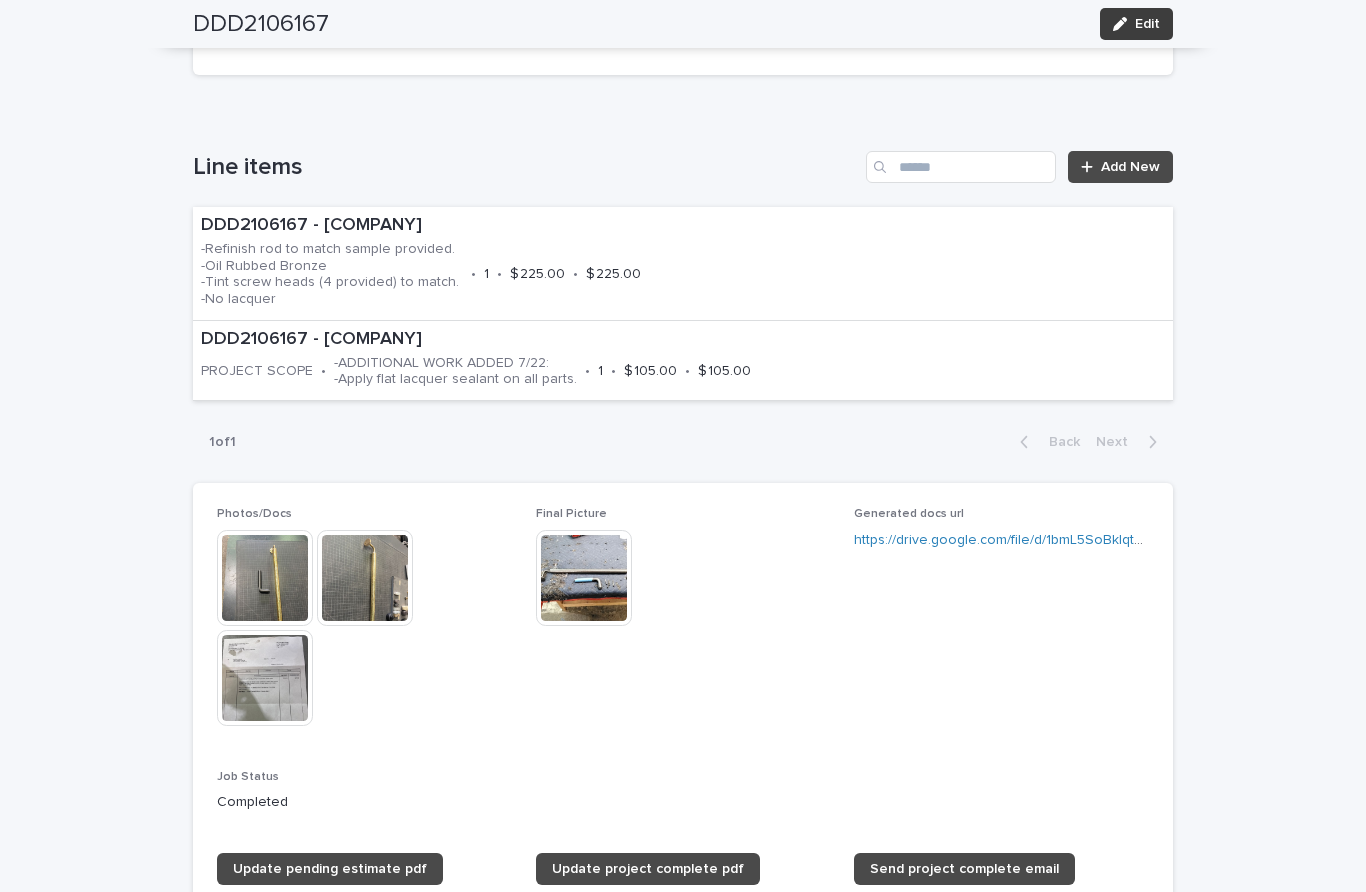 click on "Edit" at bounding box center (1147, 24) 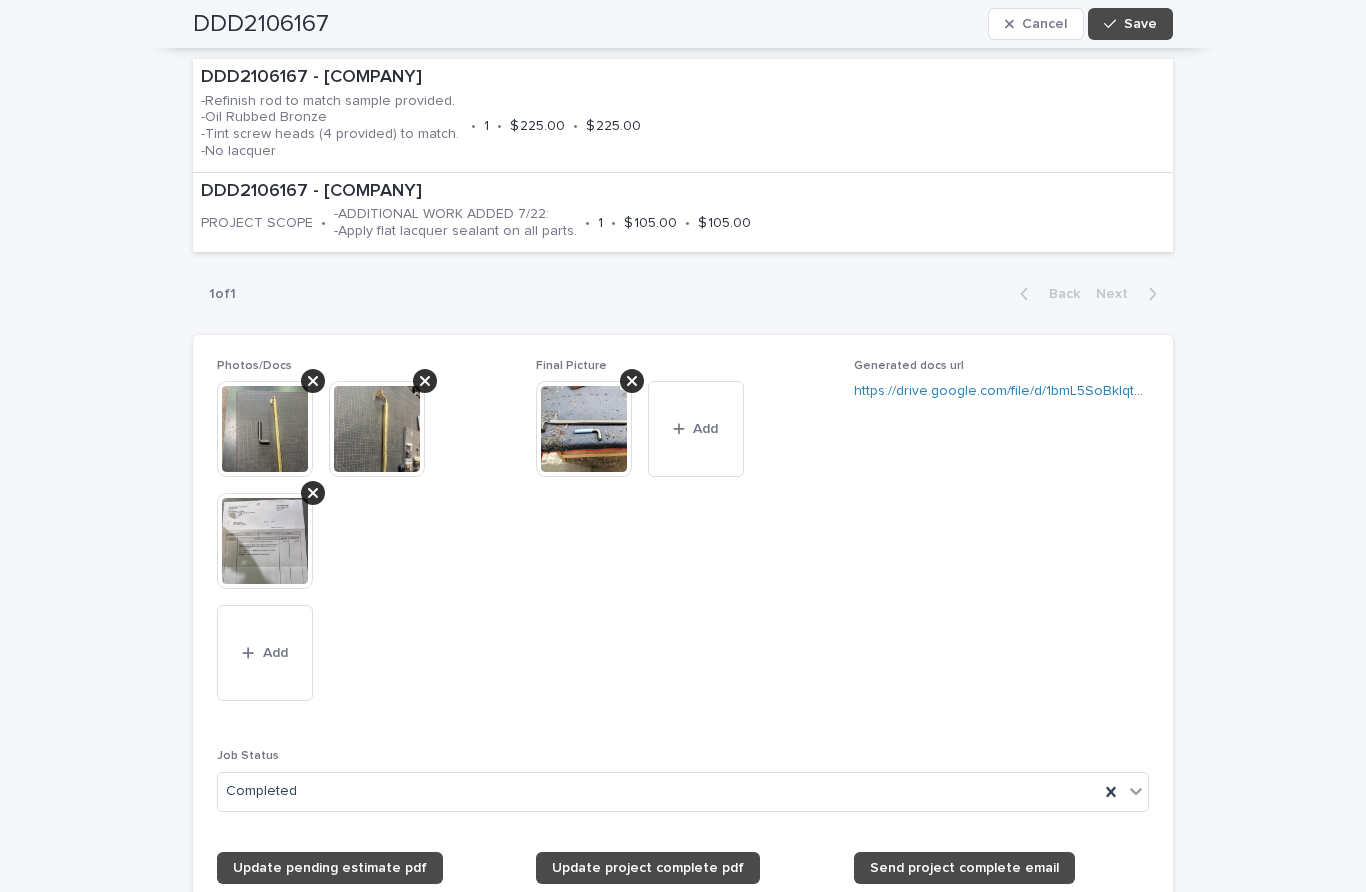 scroll, scrollTop: 1526, scrollLeft: 0, axis: vertical 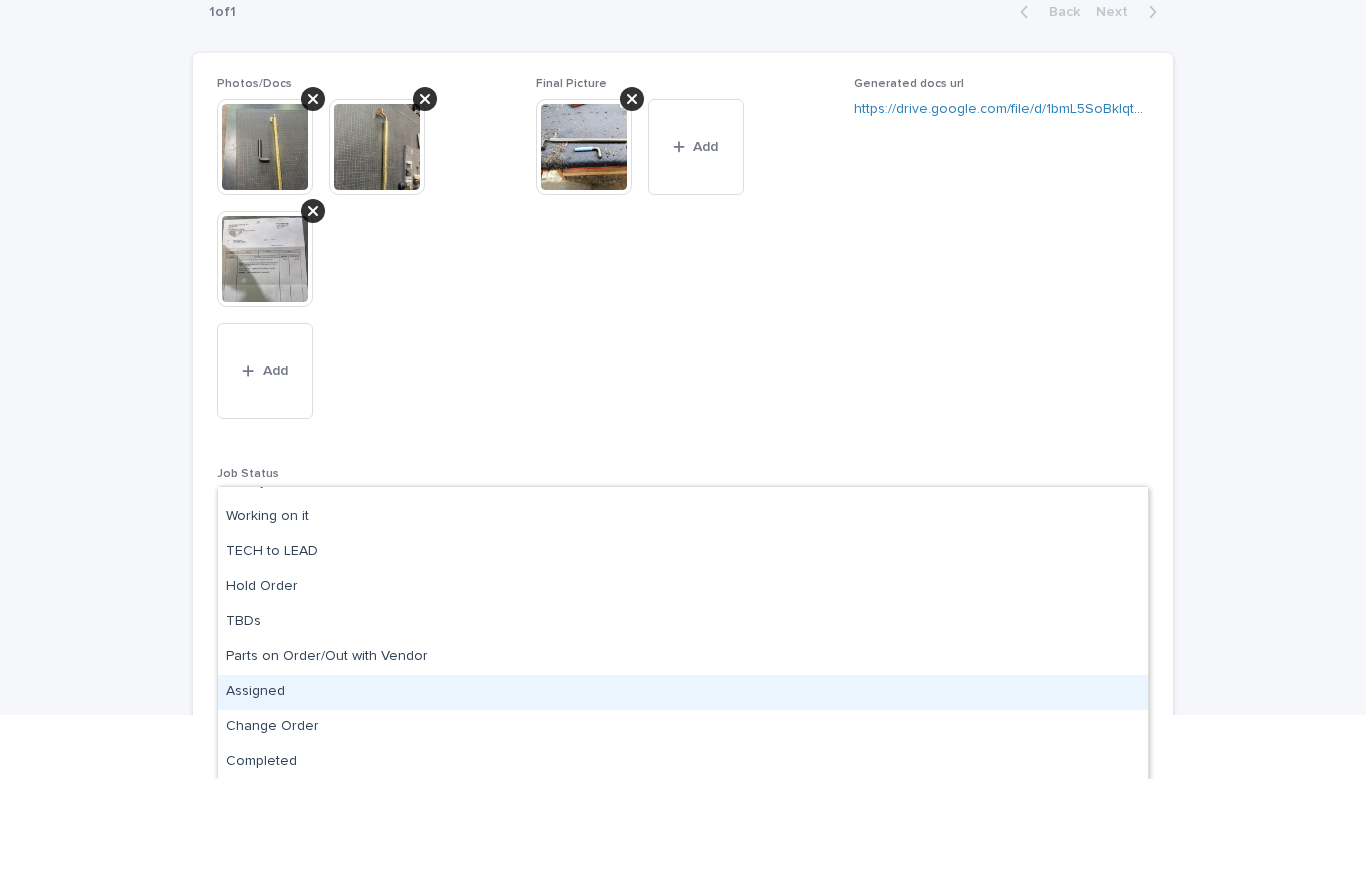 click on "Assigned" at bounding box center [683, 805] 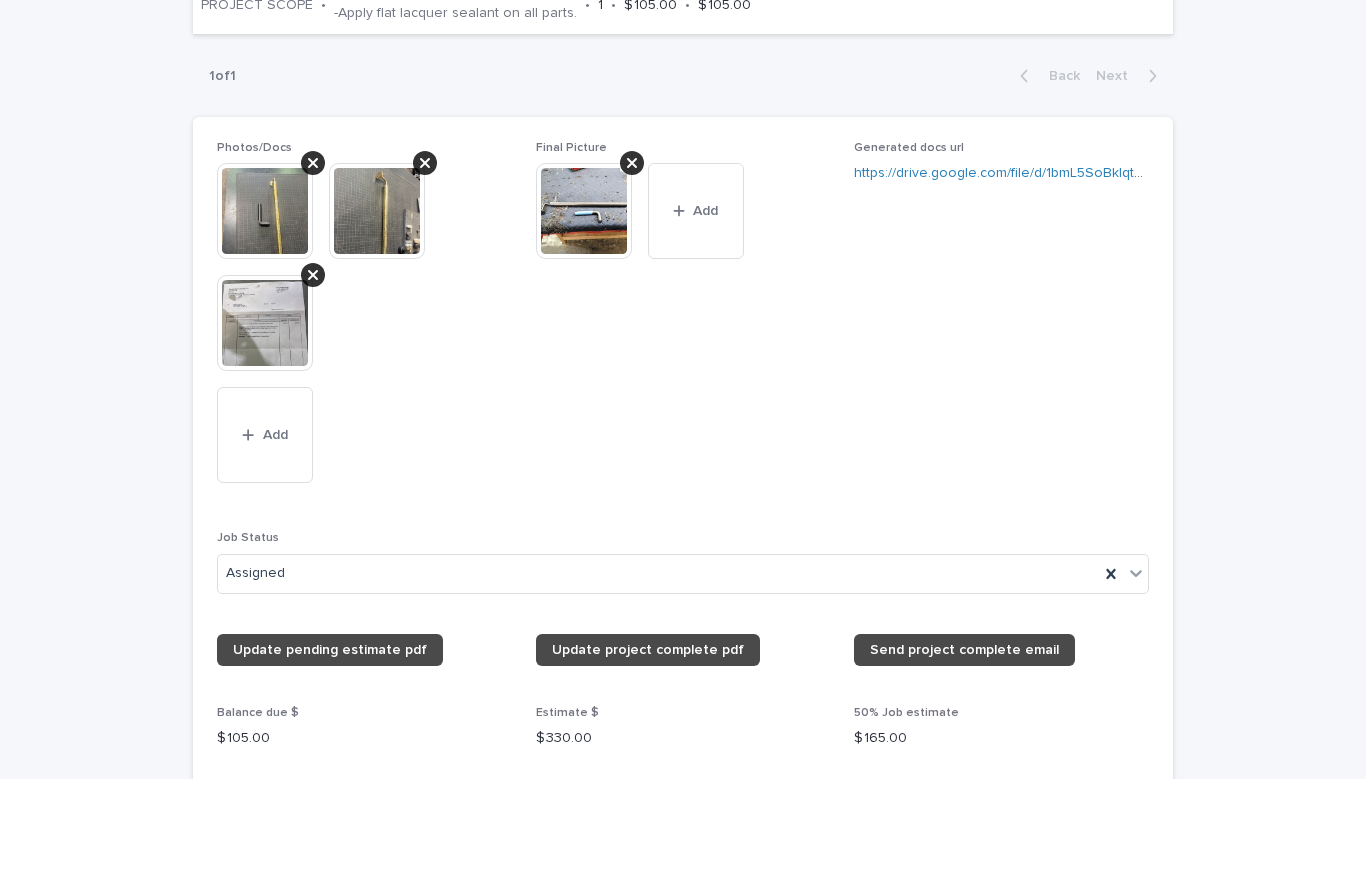 scroll, scrollTop: 0, scrollLeft: 0, axis: both 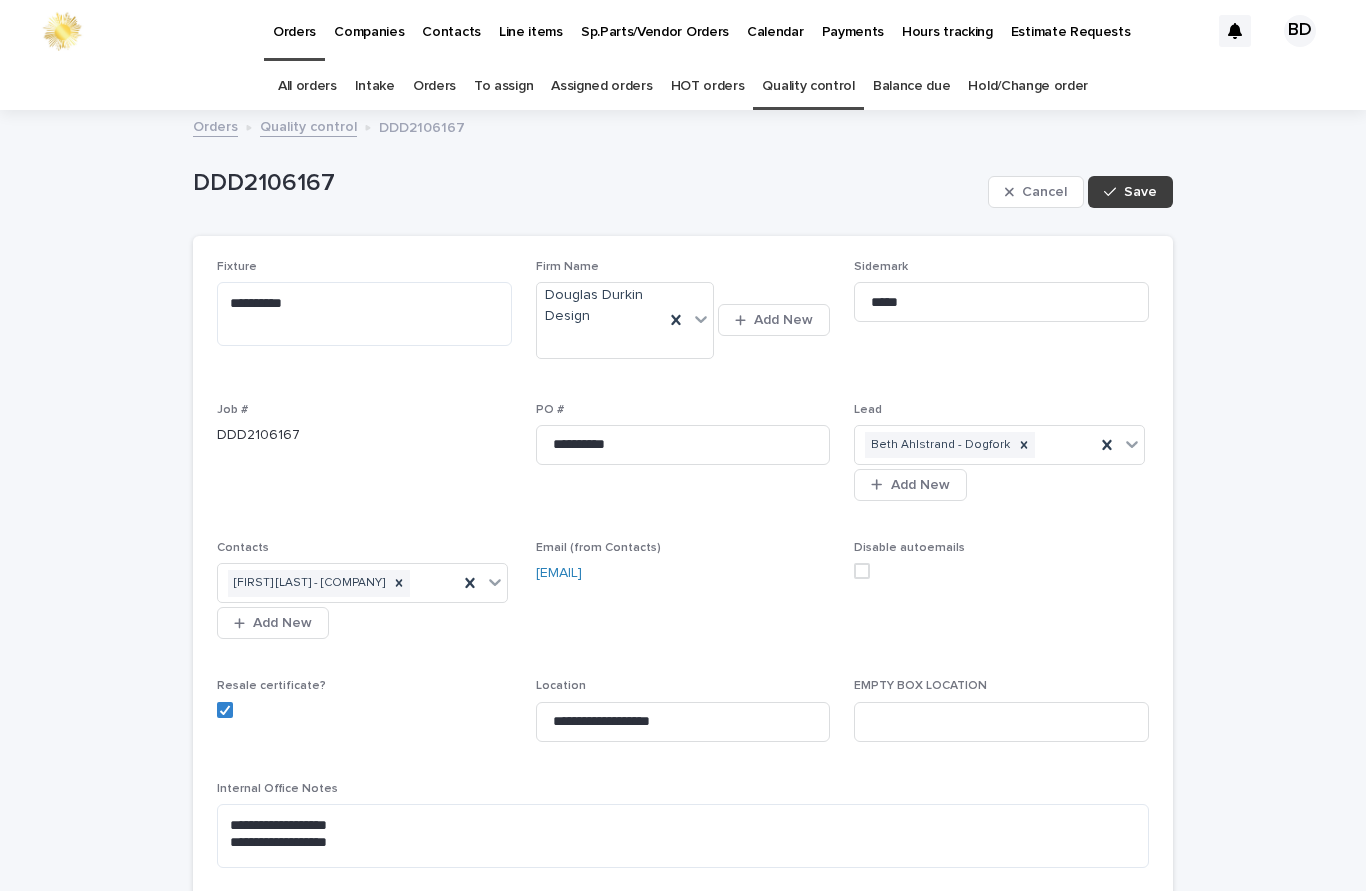 click on "Save" at bounding box center (1140, 193) 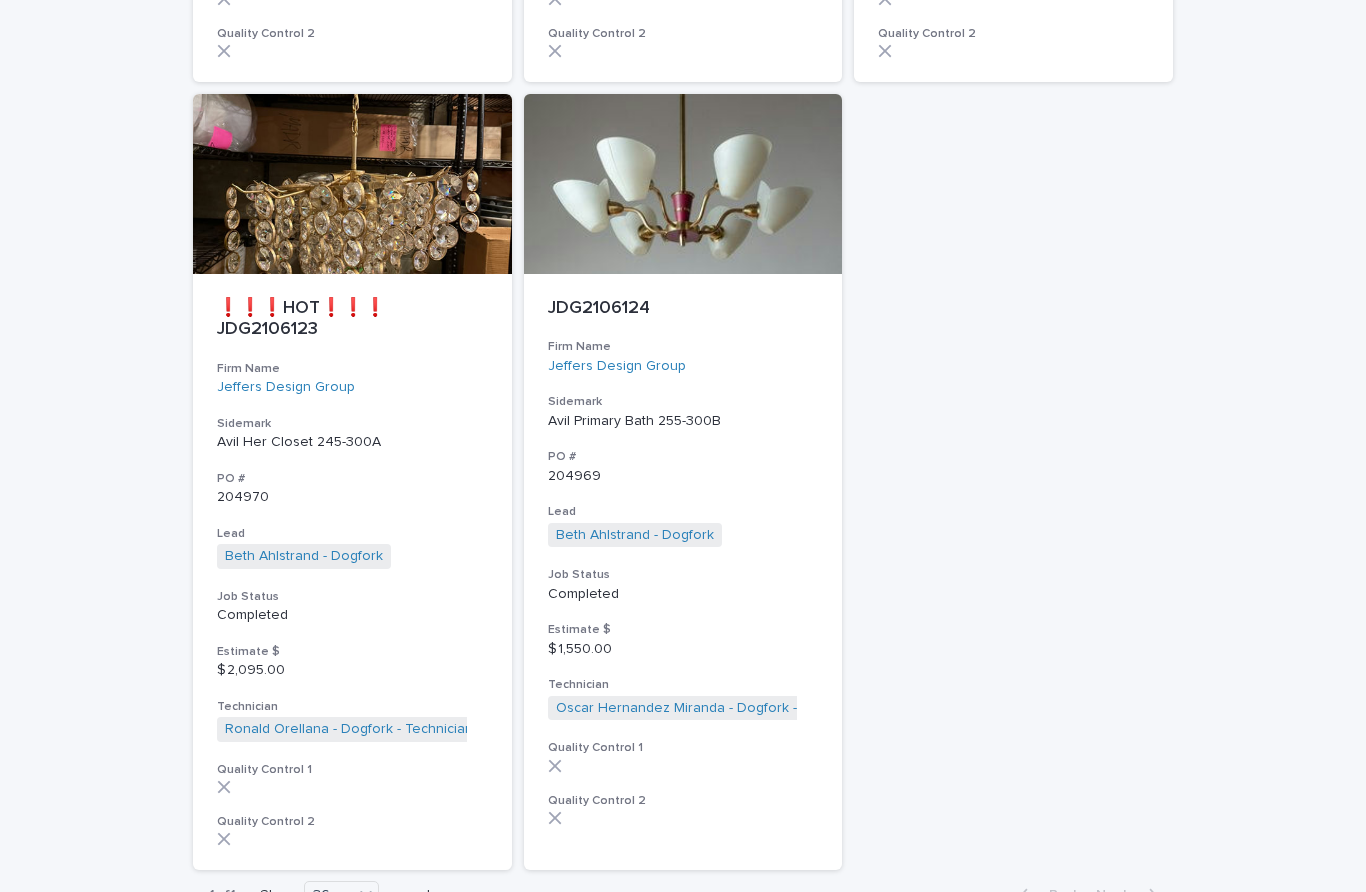 scroll, scrollTop: 4035, scrollLeft: 0, axis: vertical 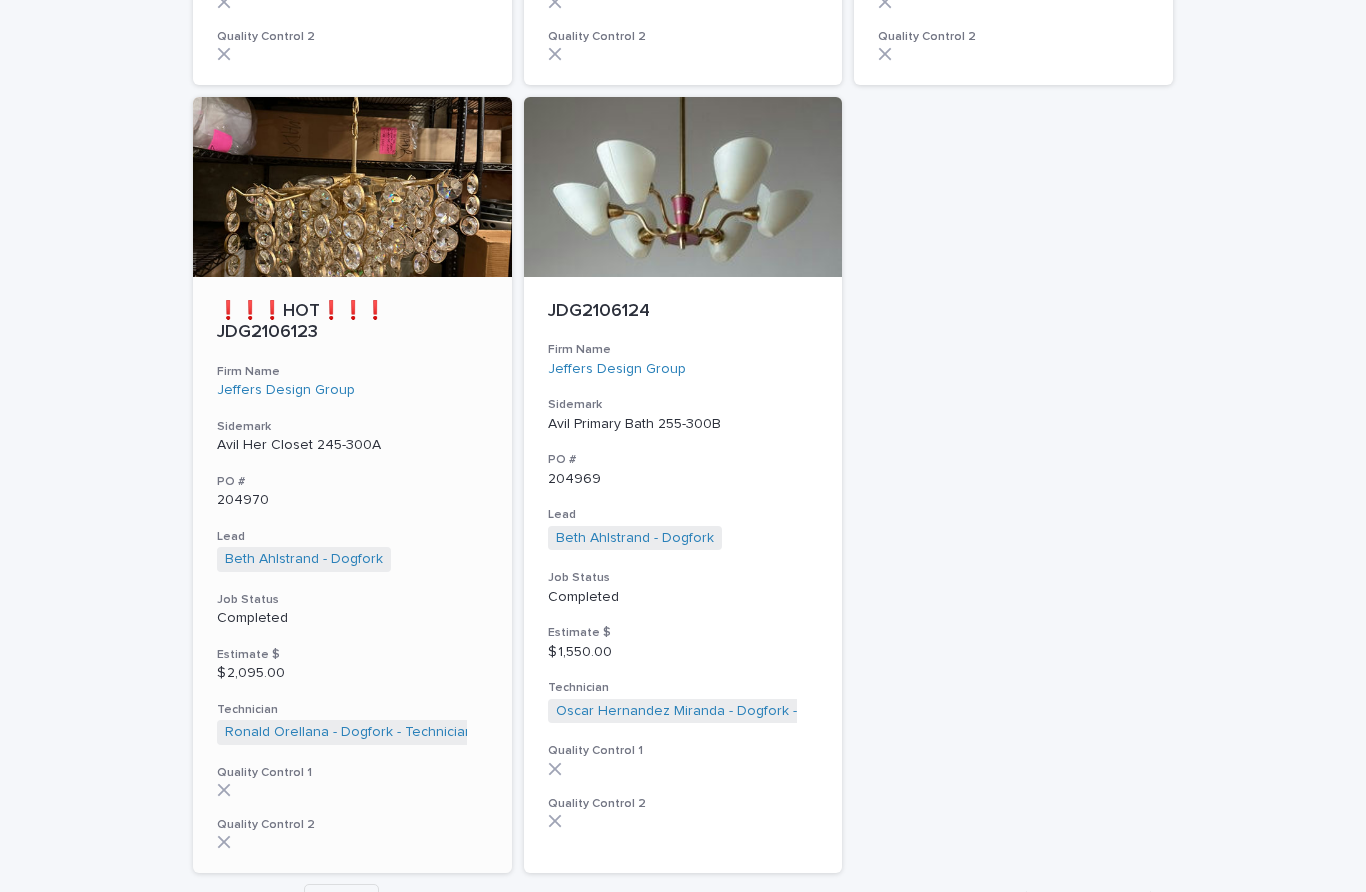 click on "❗❗❗HOT❗❗❗ JDG2106123" at bounding box center [352, 322] 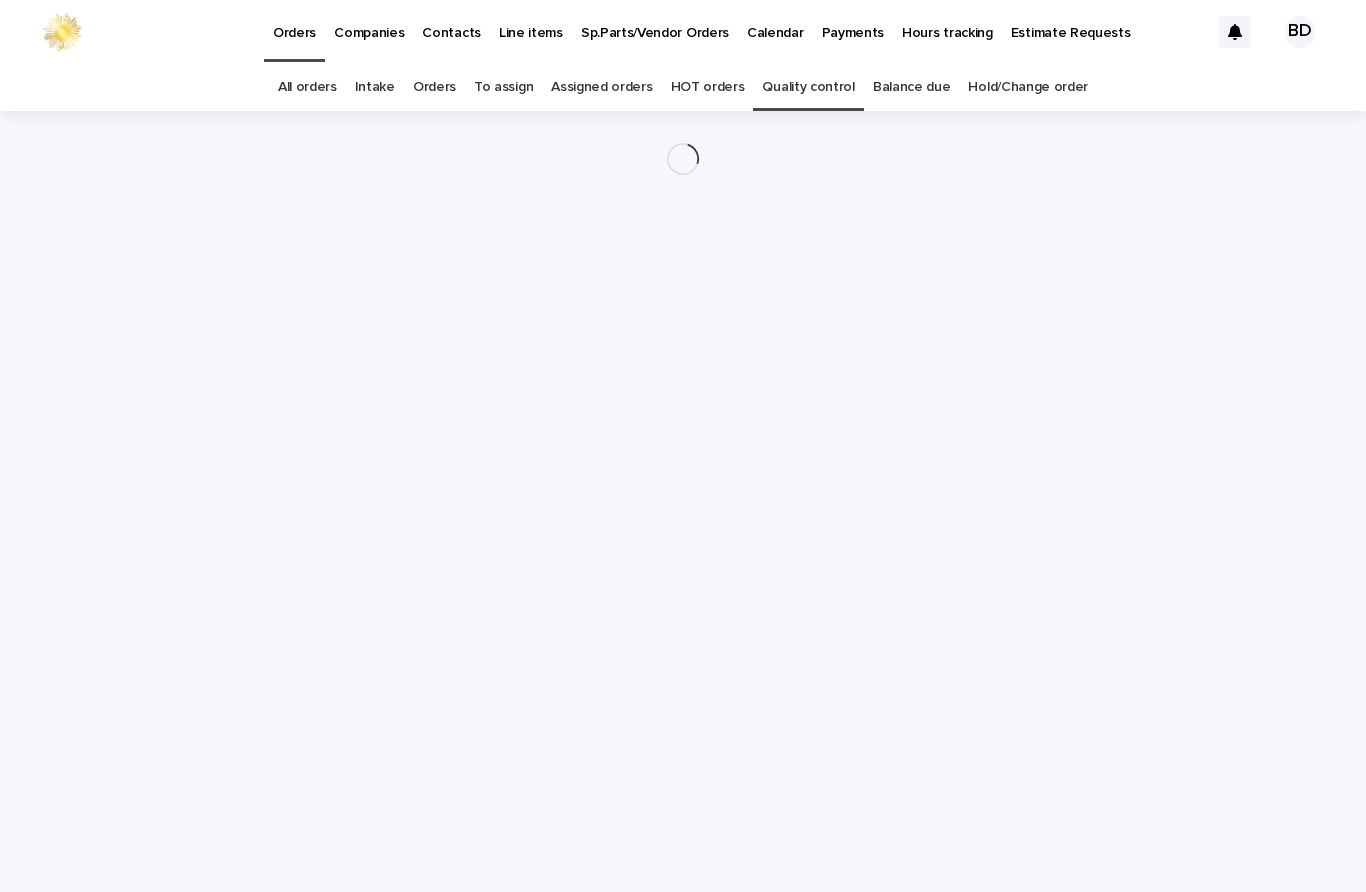 scroll, scrollTop: 0, scrollLeft: 0, axis: both 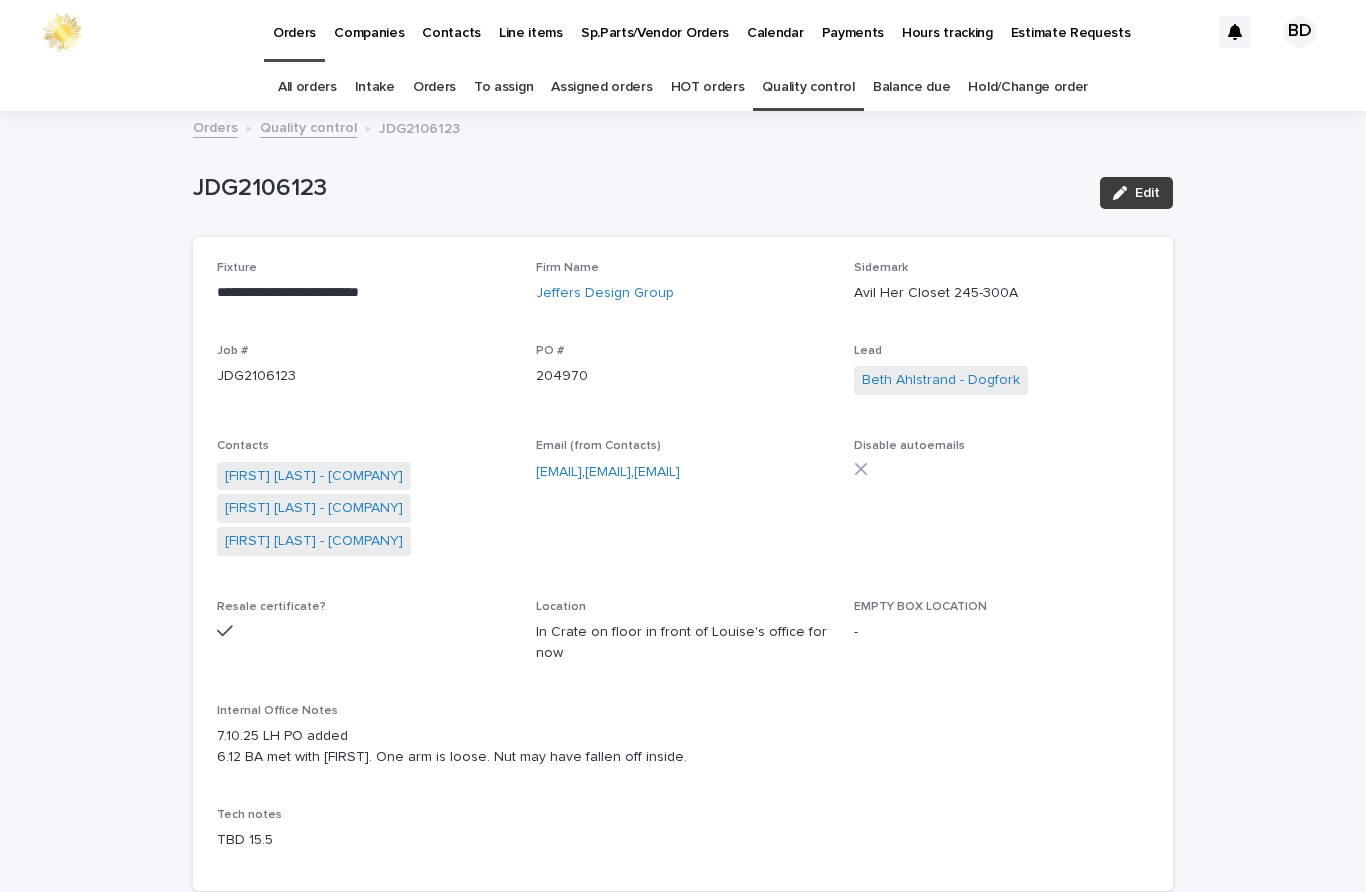 click on "Edit" at bounding box center [1136, 193] 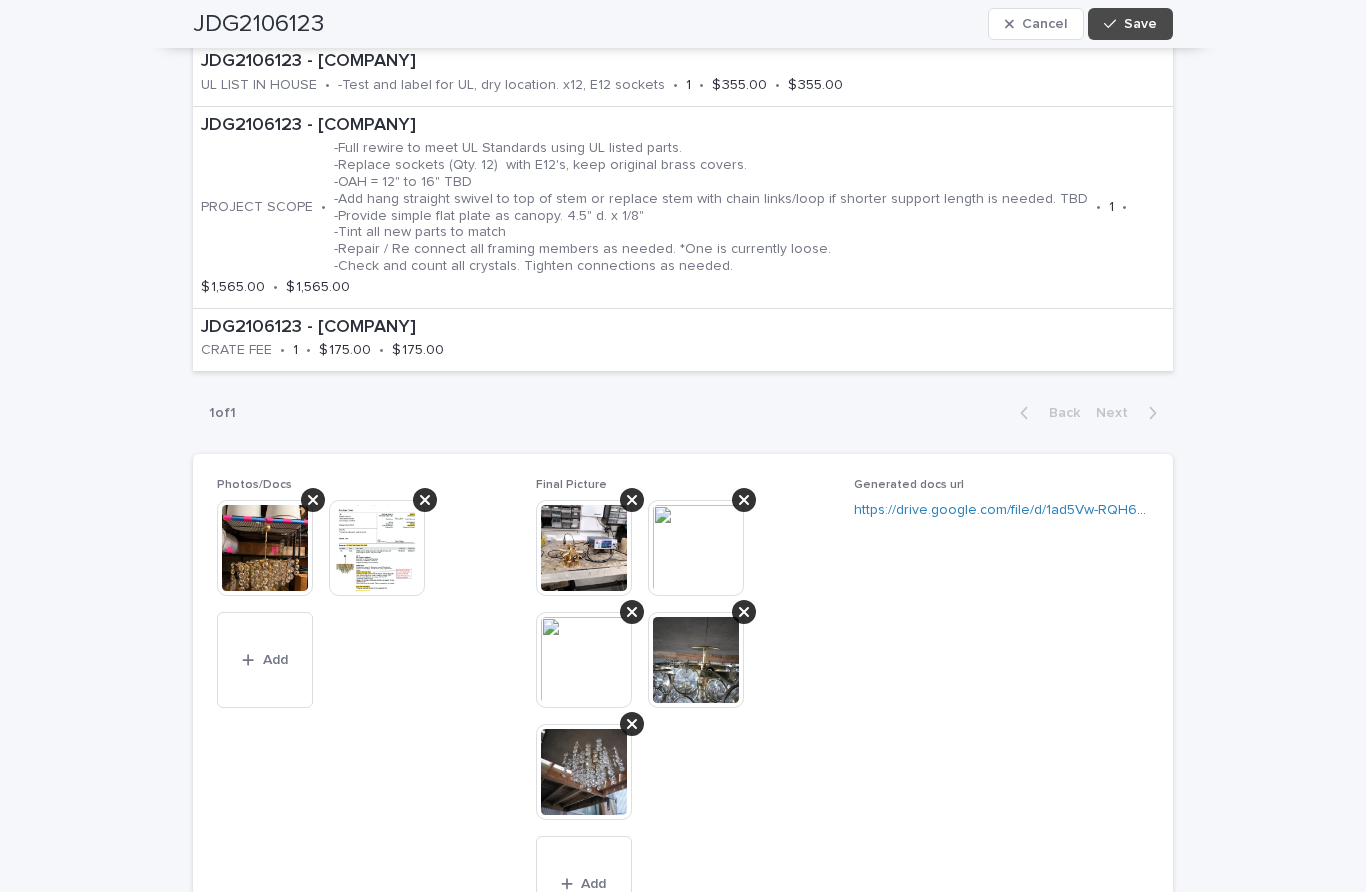 scroll, scrollTop: 1495, scrollLeft: 0, axis: vertical 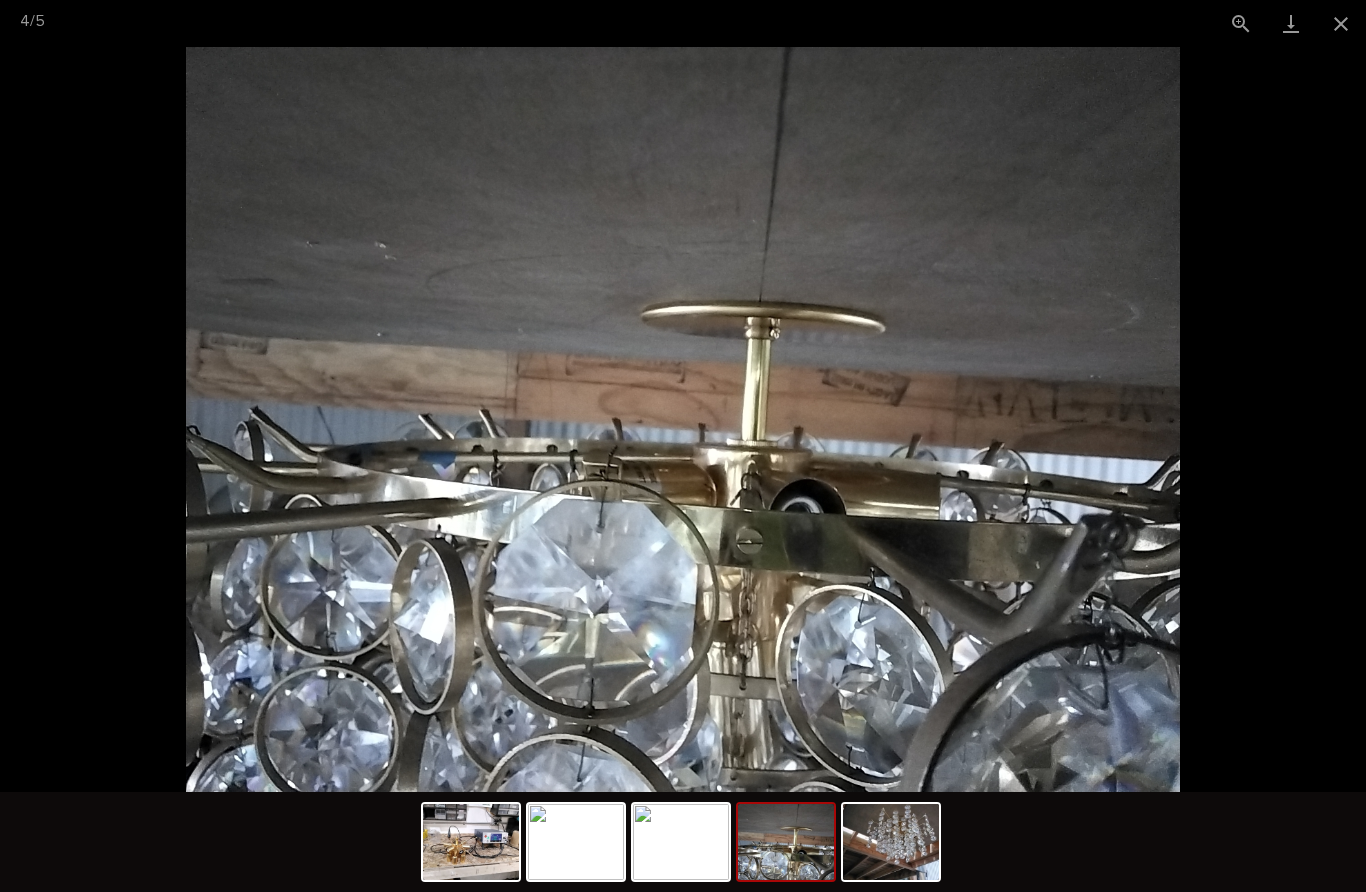 click at bounding box center [682, 419] 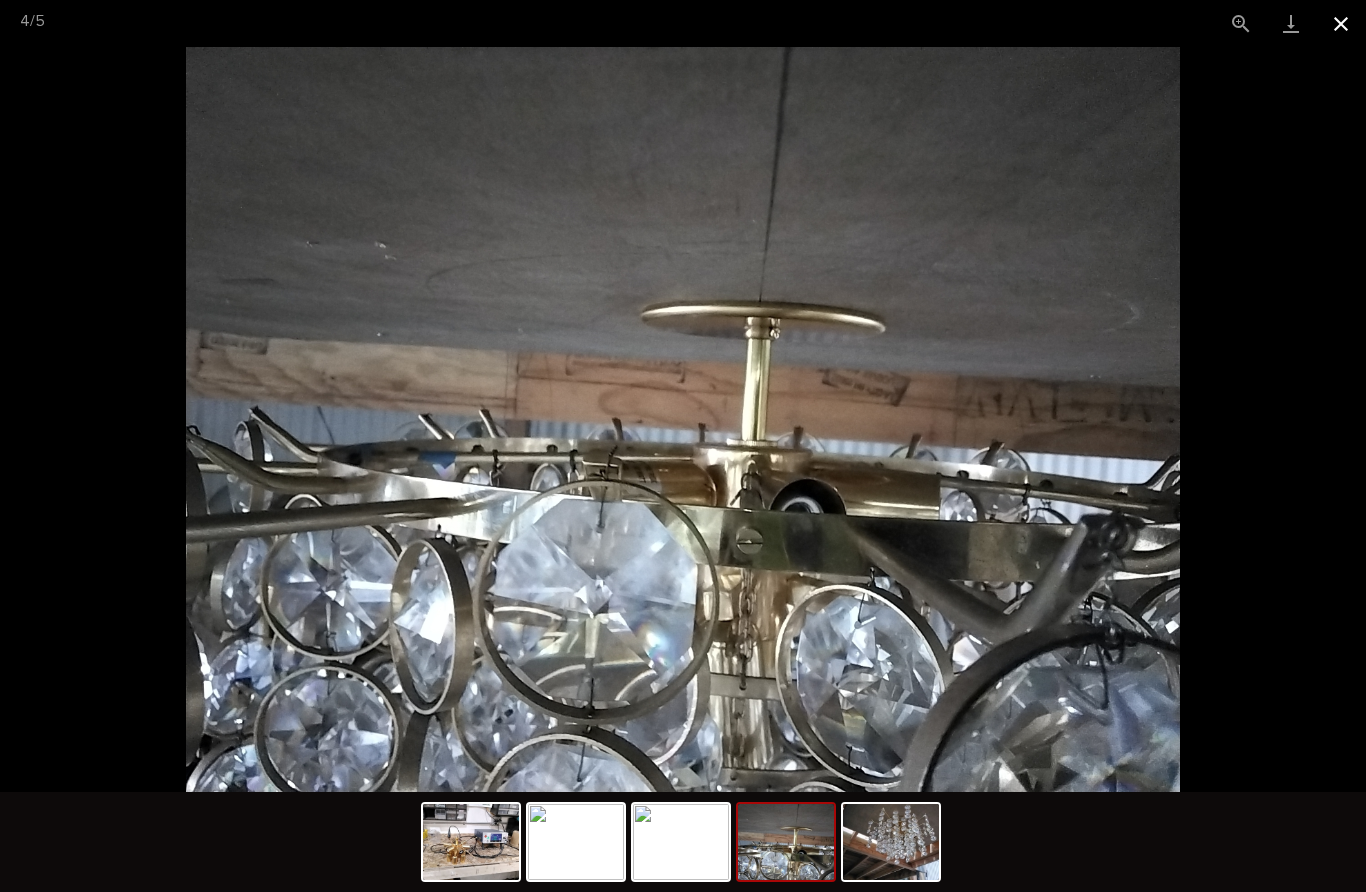 click at bounding box center (1341, 23) 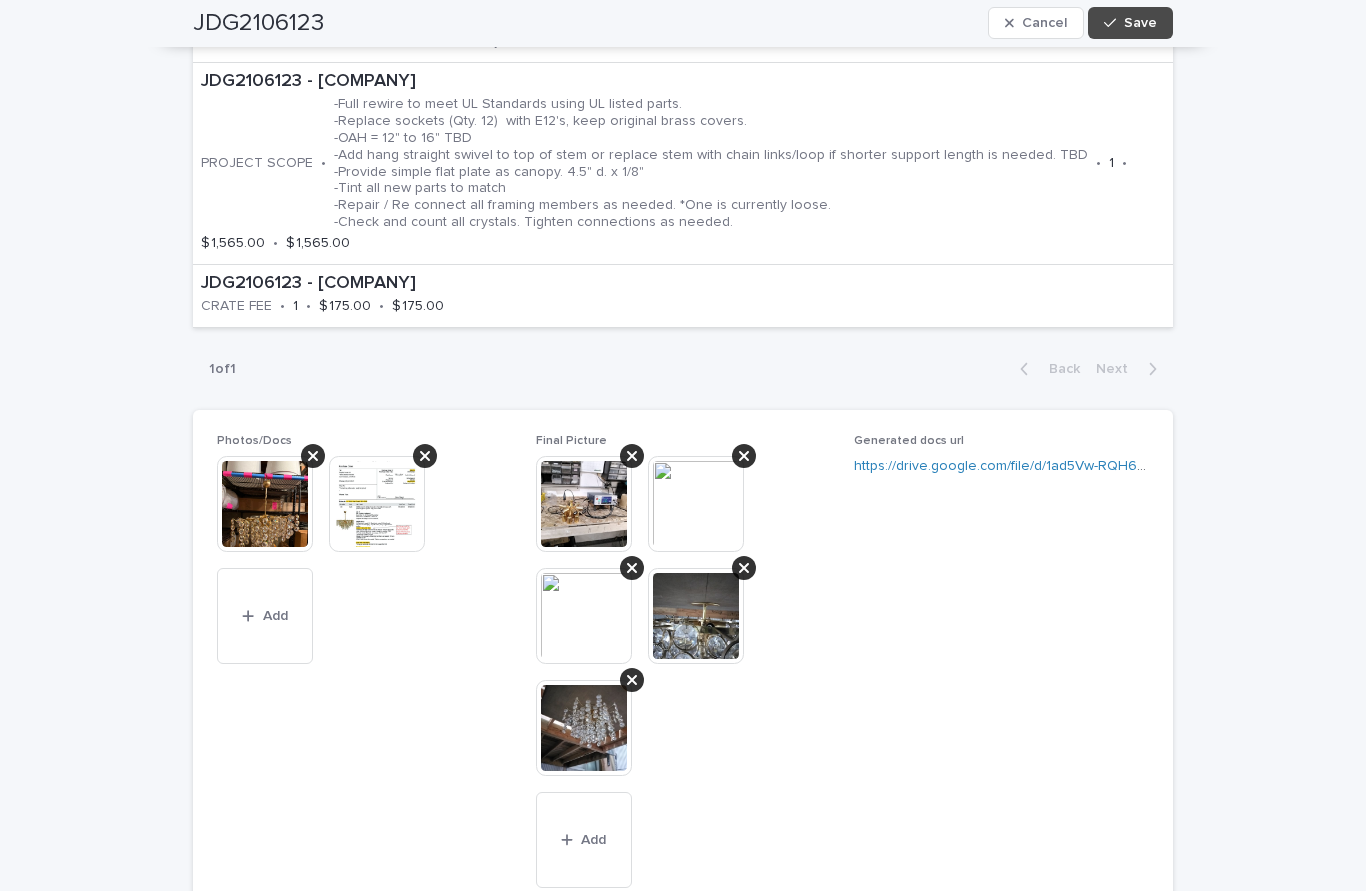 scroll, scrollTop: 1538, scrollLeft: 0, axis: vertical 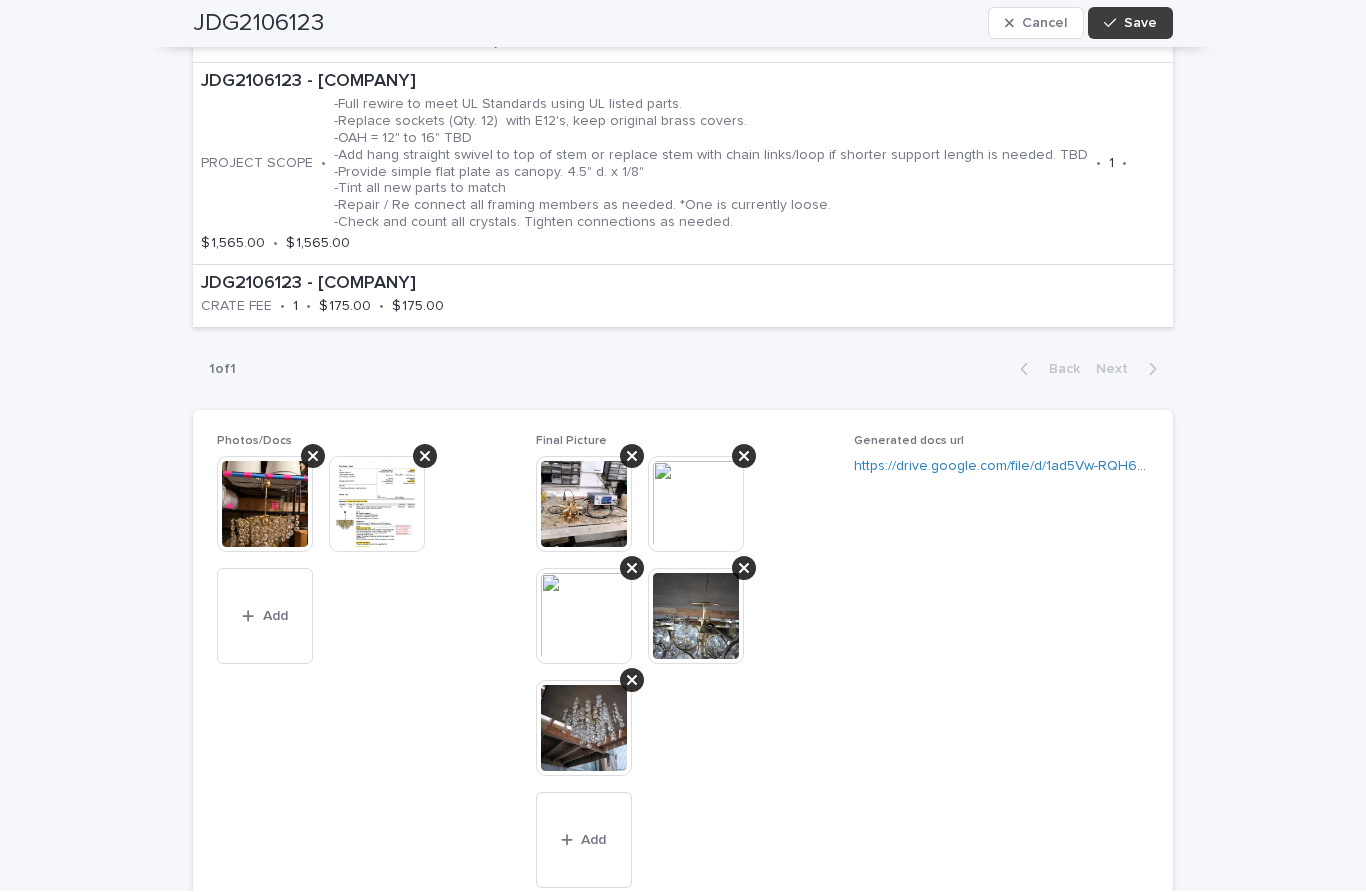 click on "Save" at bounding box center [1140, 24] 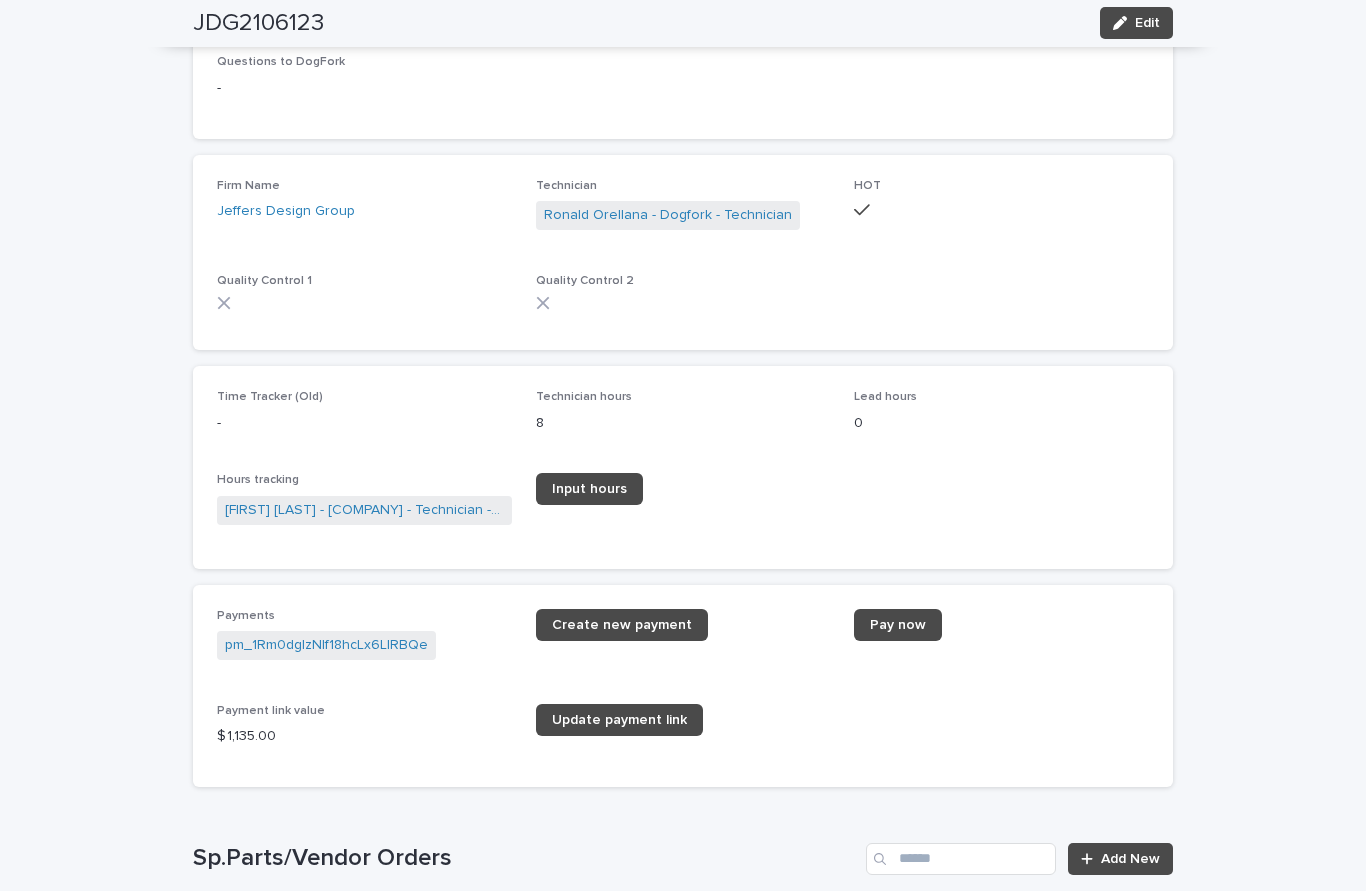 scroll, scrollTop: 2498, scrollLeft: 0, axis: vertical 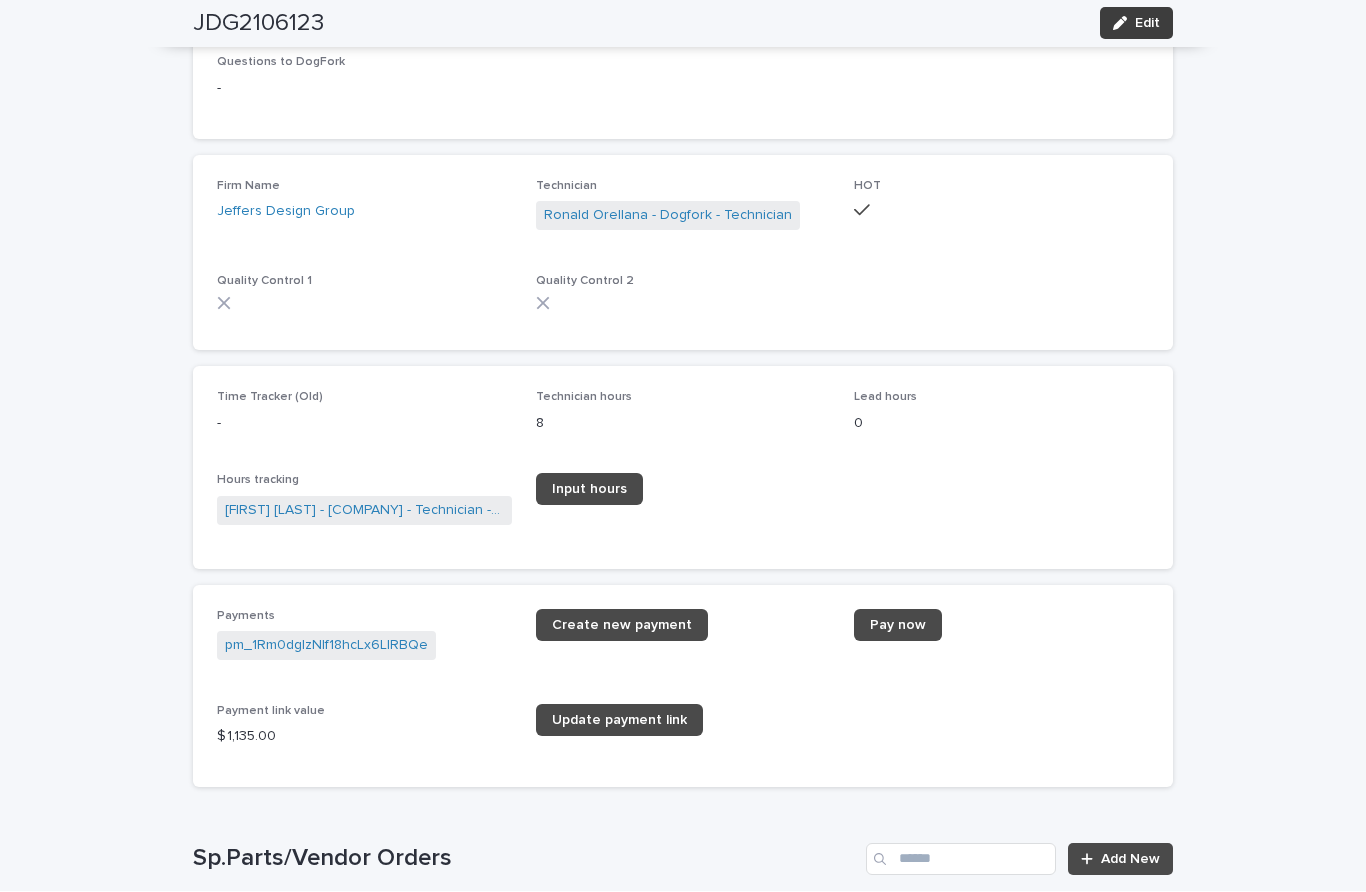 click on "Edit" at bounding box center [1147, 24] 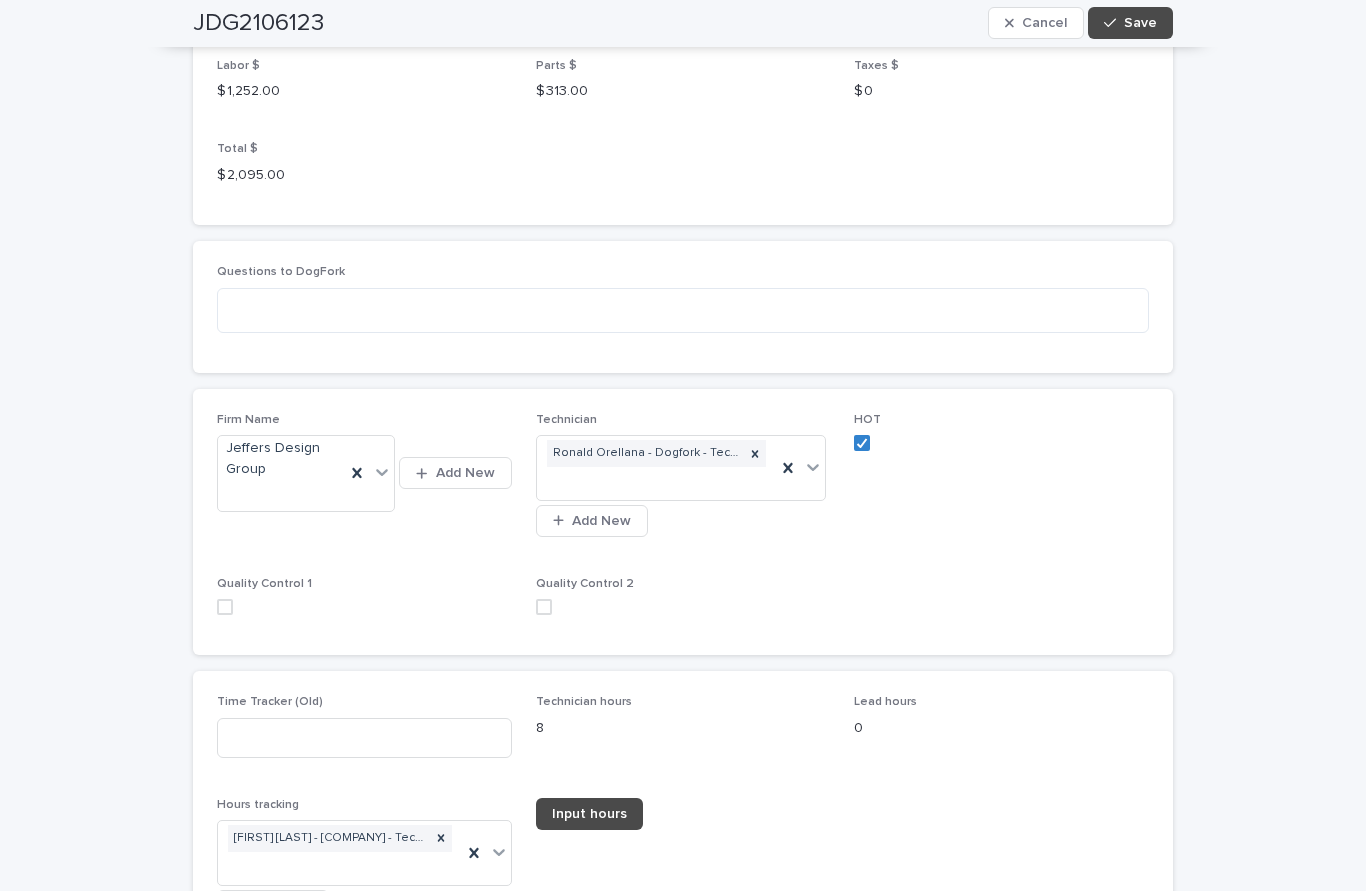 scroll, scrollTop: 2673, scrollLeft: 0, axis: vertical 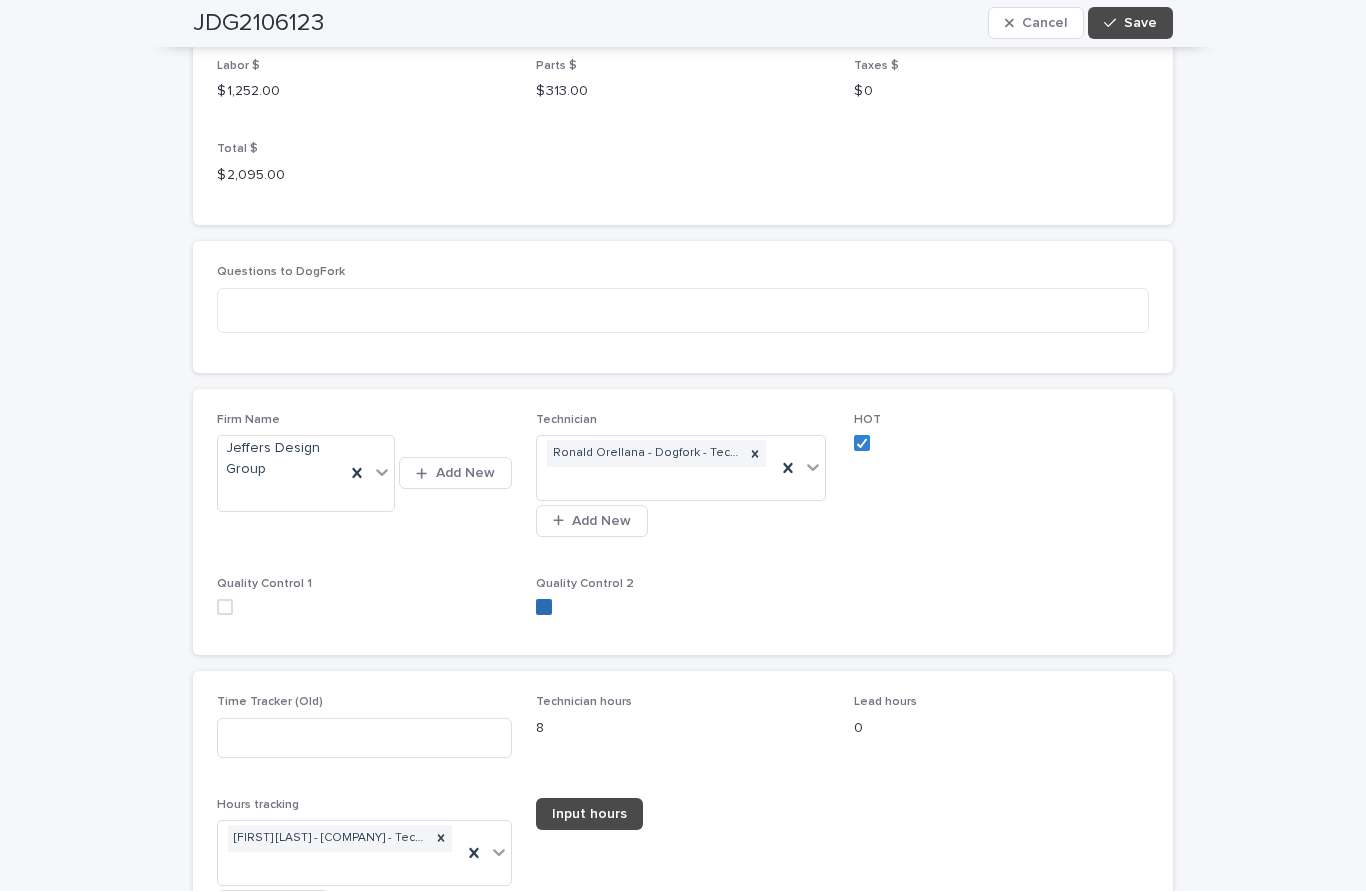click at bounding box center [225, 608] 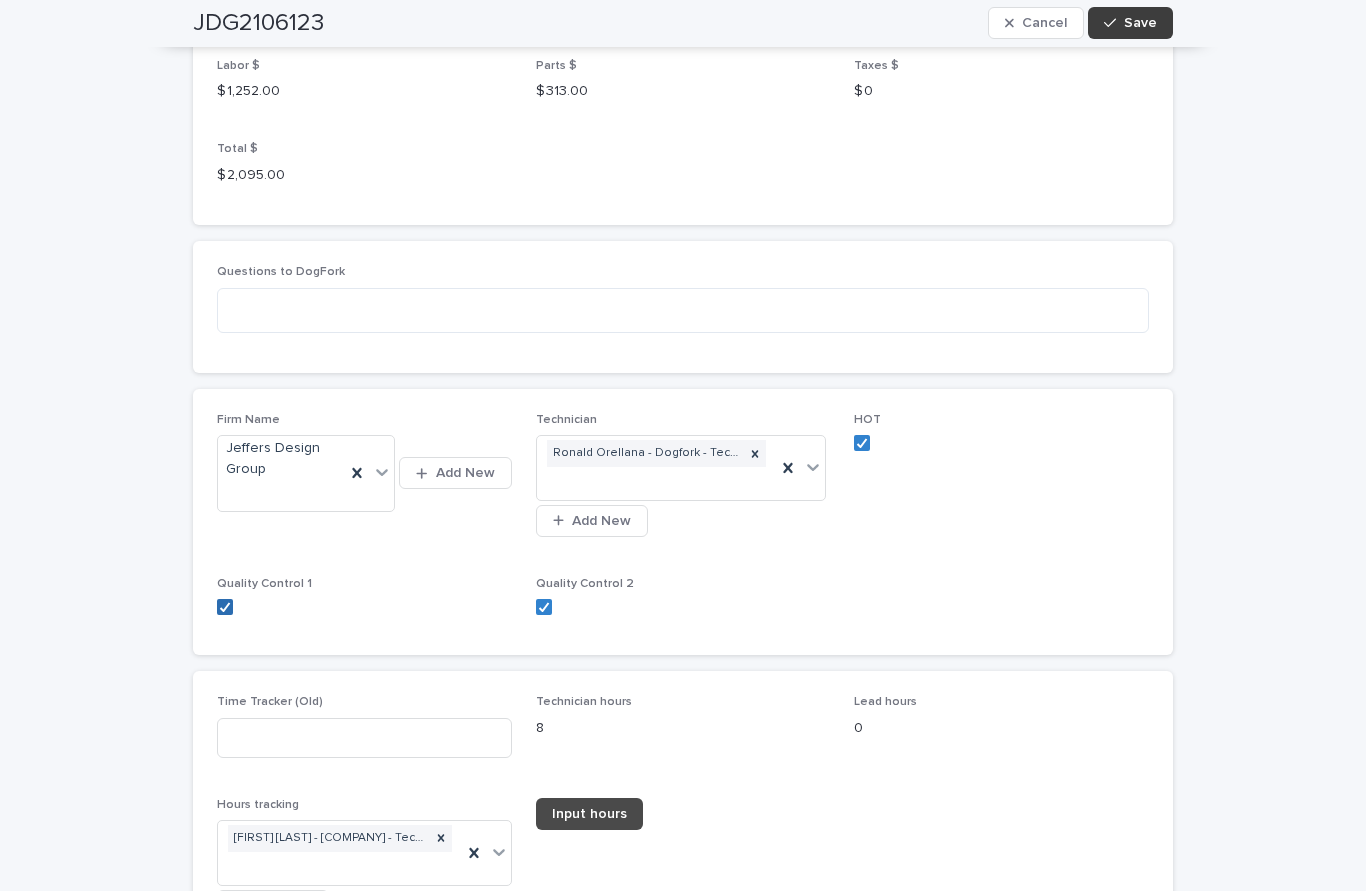 click on "Save" at bounding box center [1140, 24] 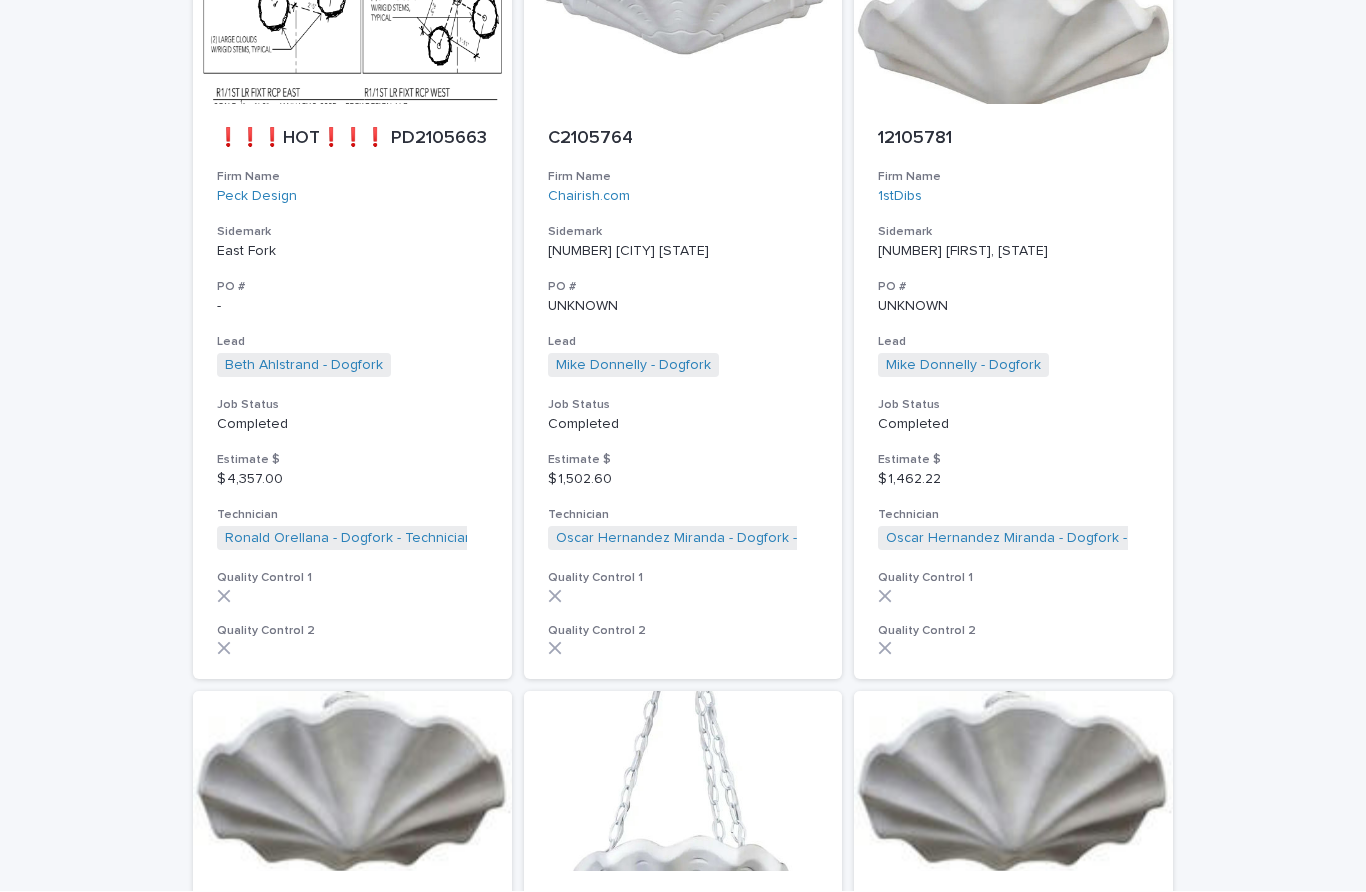 scroll, scrollTop: 2, scrollLeft: 0, axis: vertical 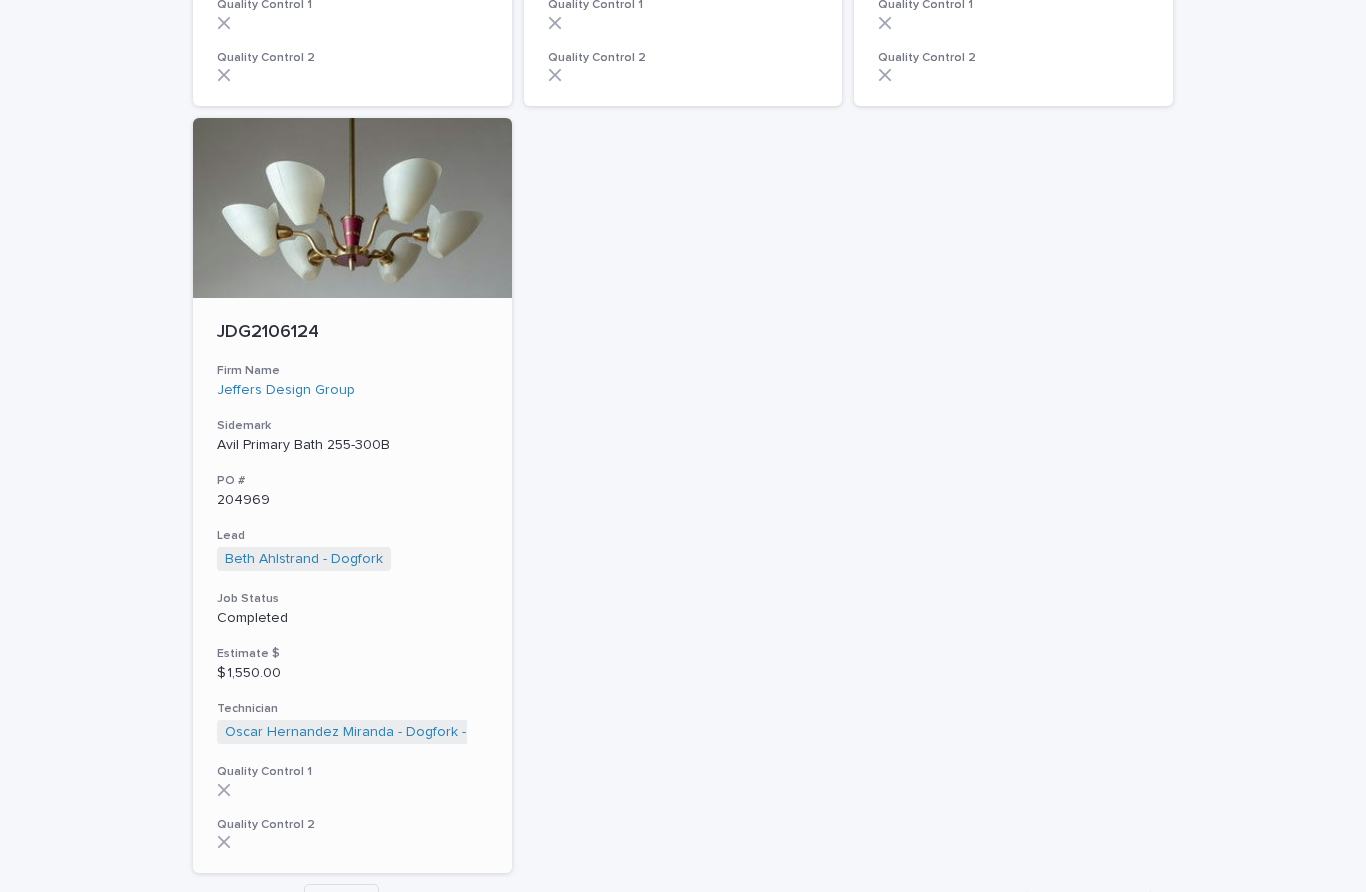 click on "JDG2106124" at bounding box center [352, 333] 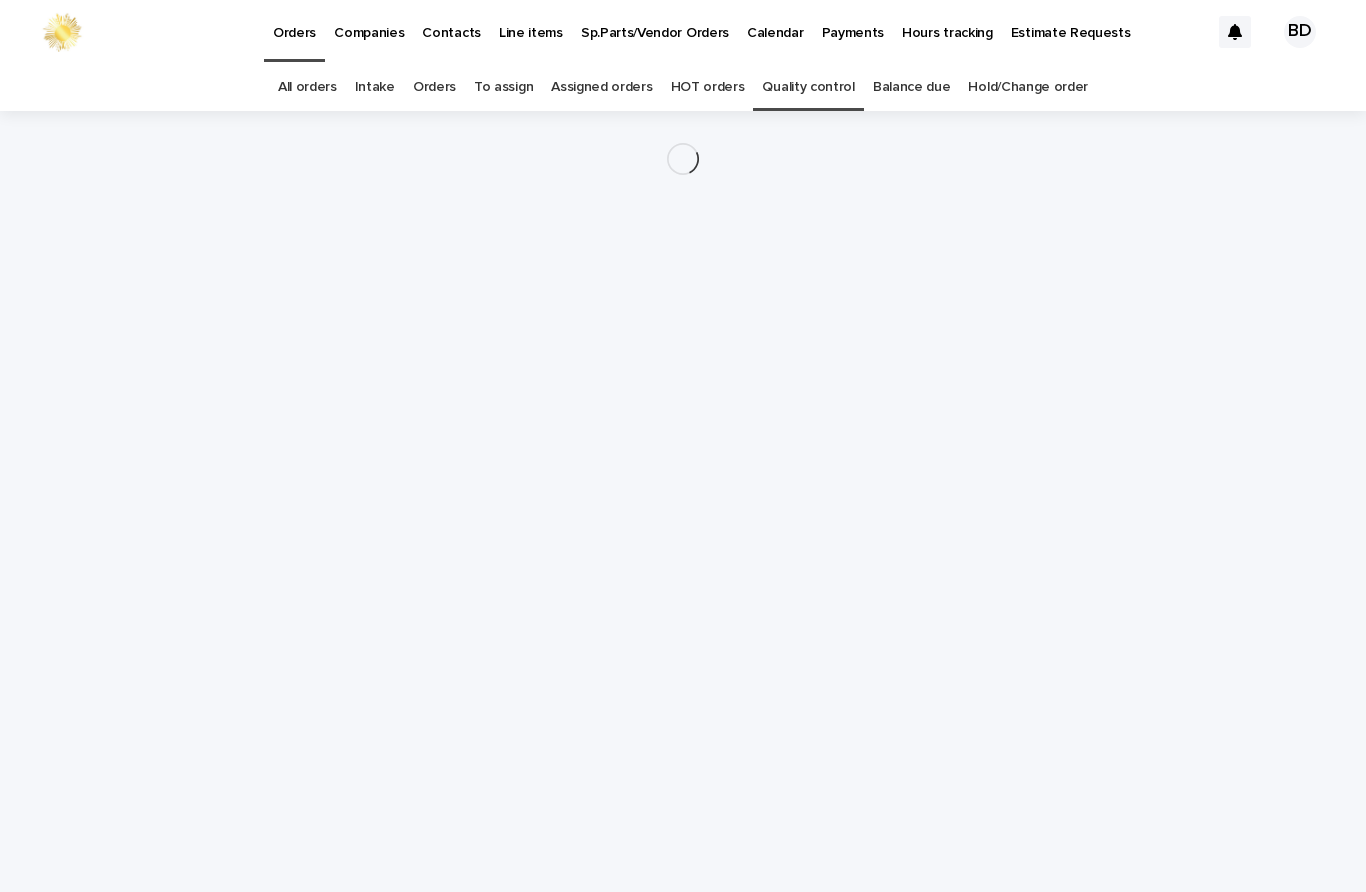 scroll, scrollTop: 0, scrollLeft: 0, axis: both 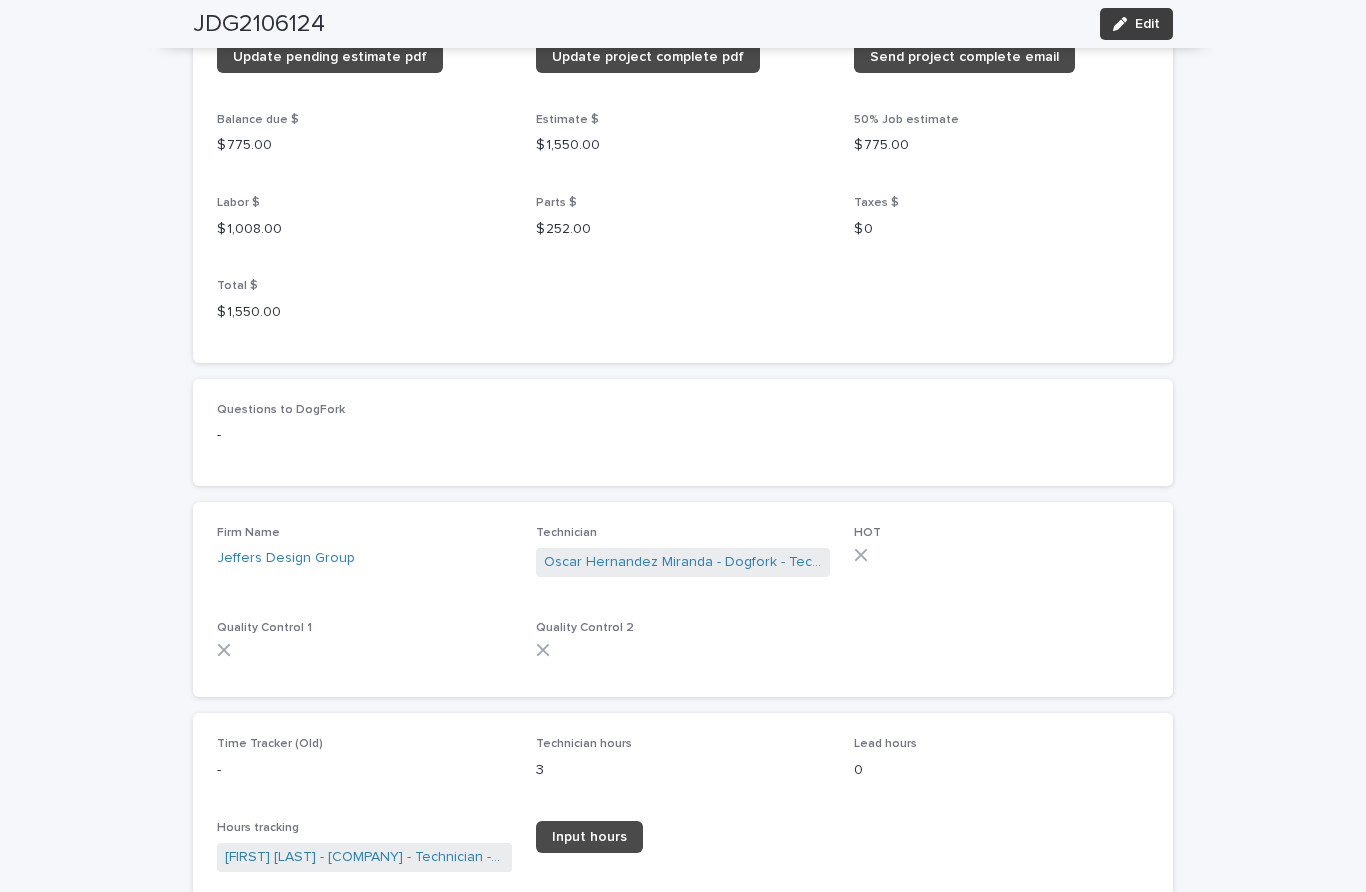click on "Edit" at bounding box center [1147, 24] 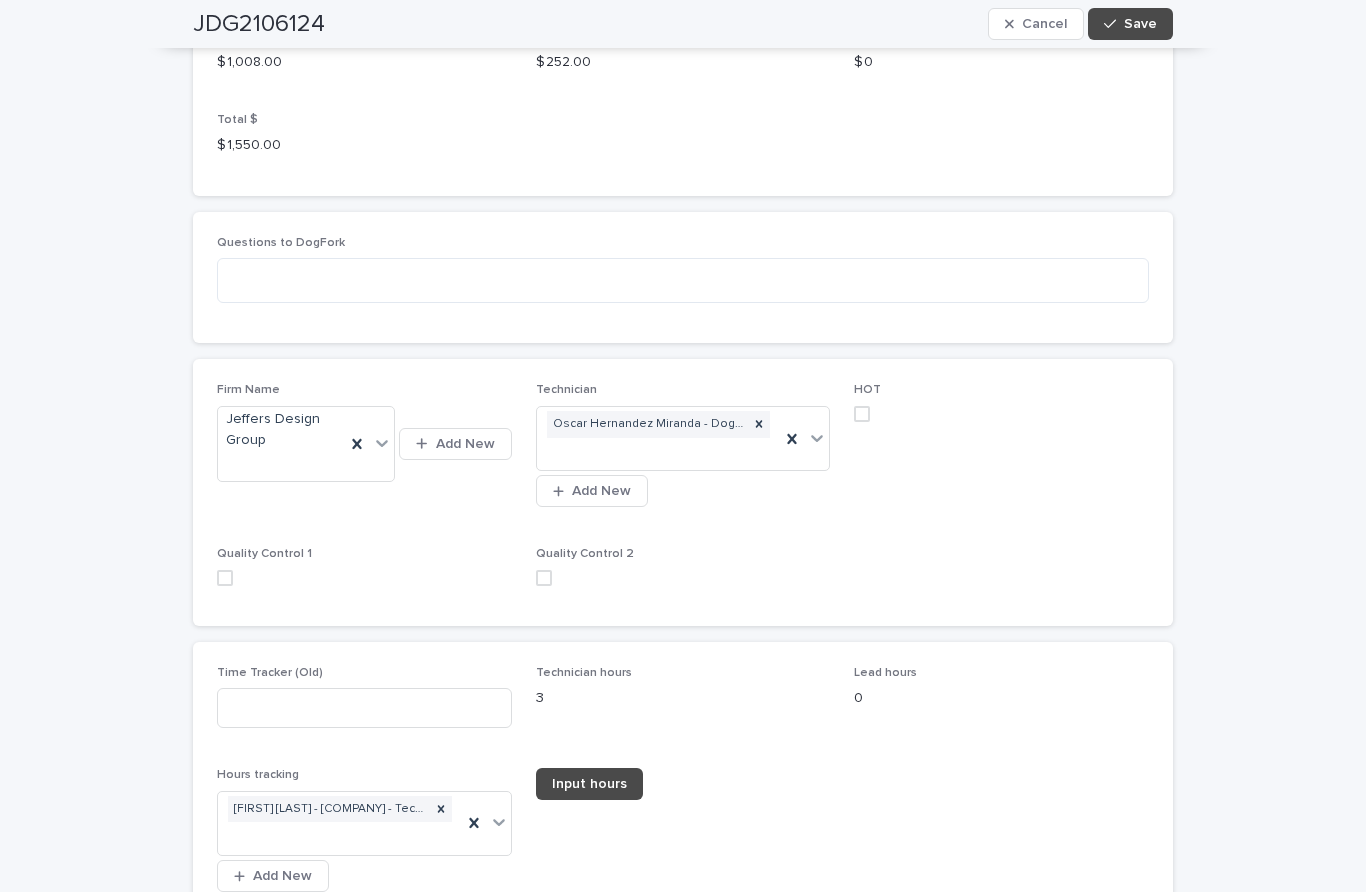 scroll, scrollTop: 2711, scrollLeft: 0, axis: vertical 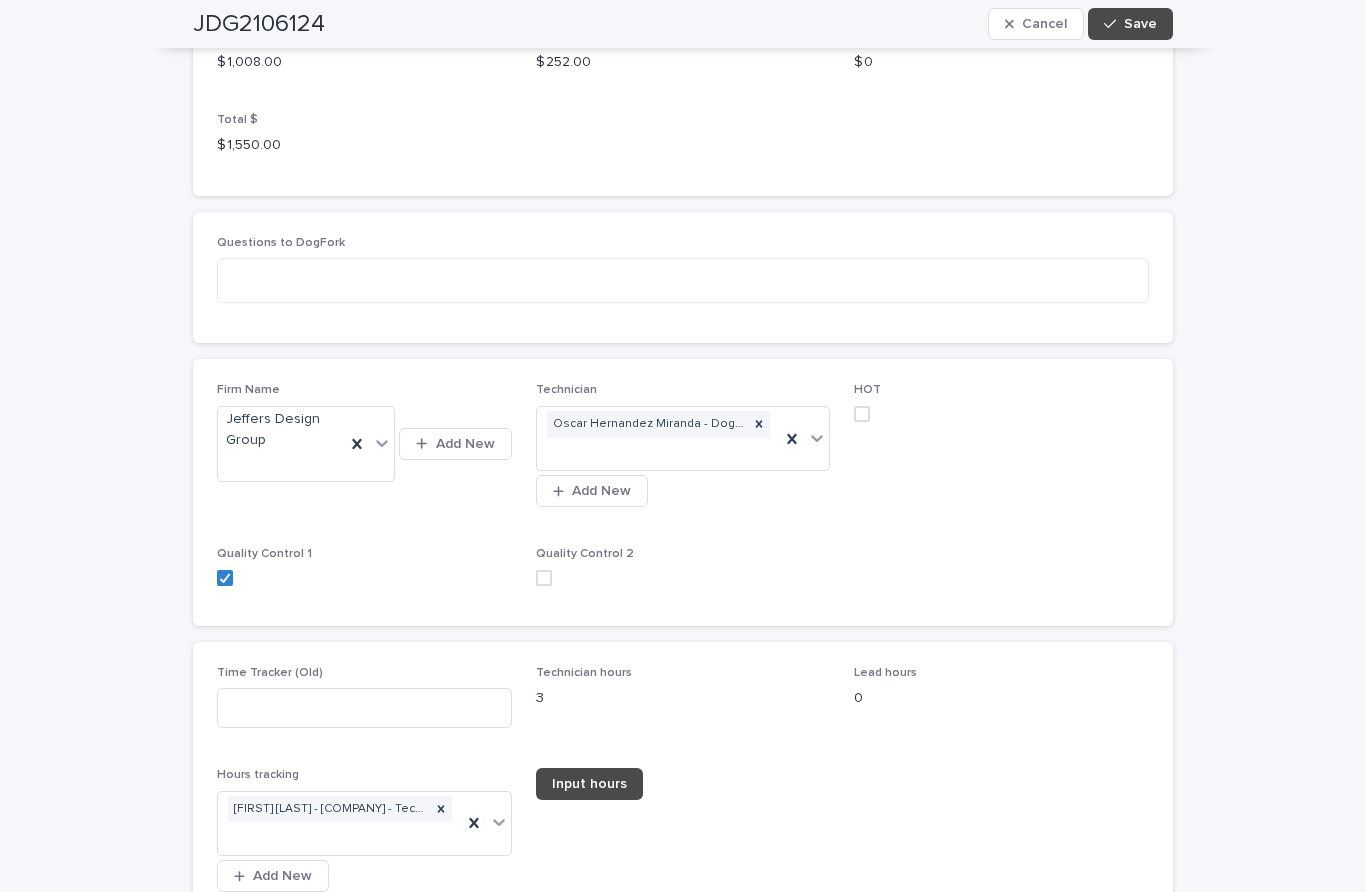 click at bounding box center (544, 578) 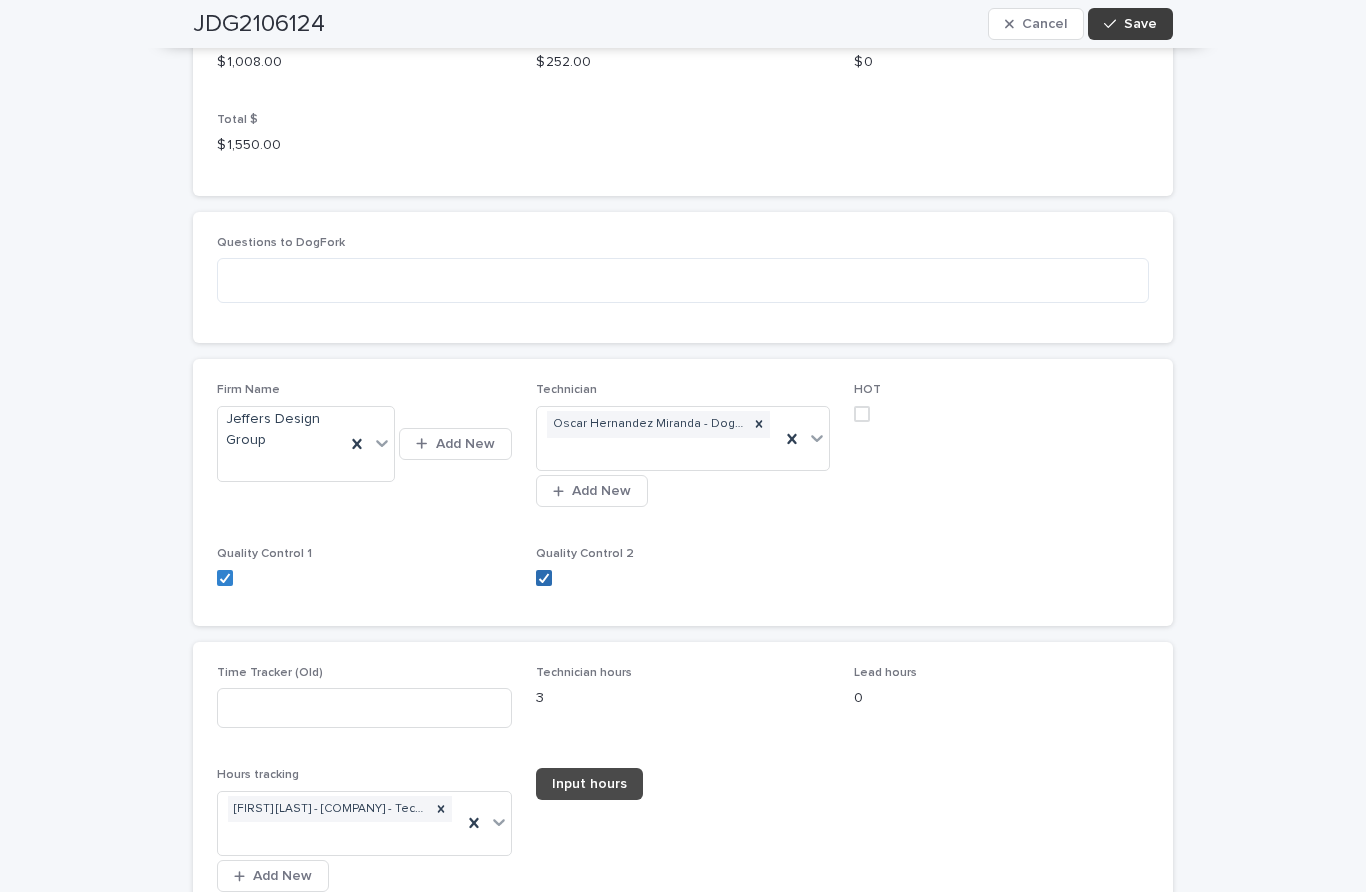 click on "Save" at bounding box center [1130, 24] 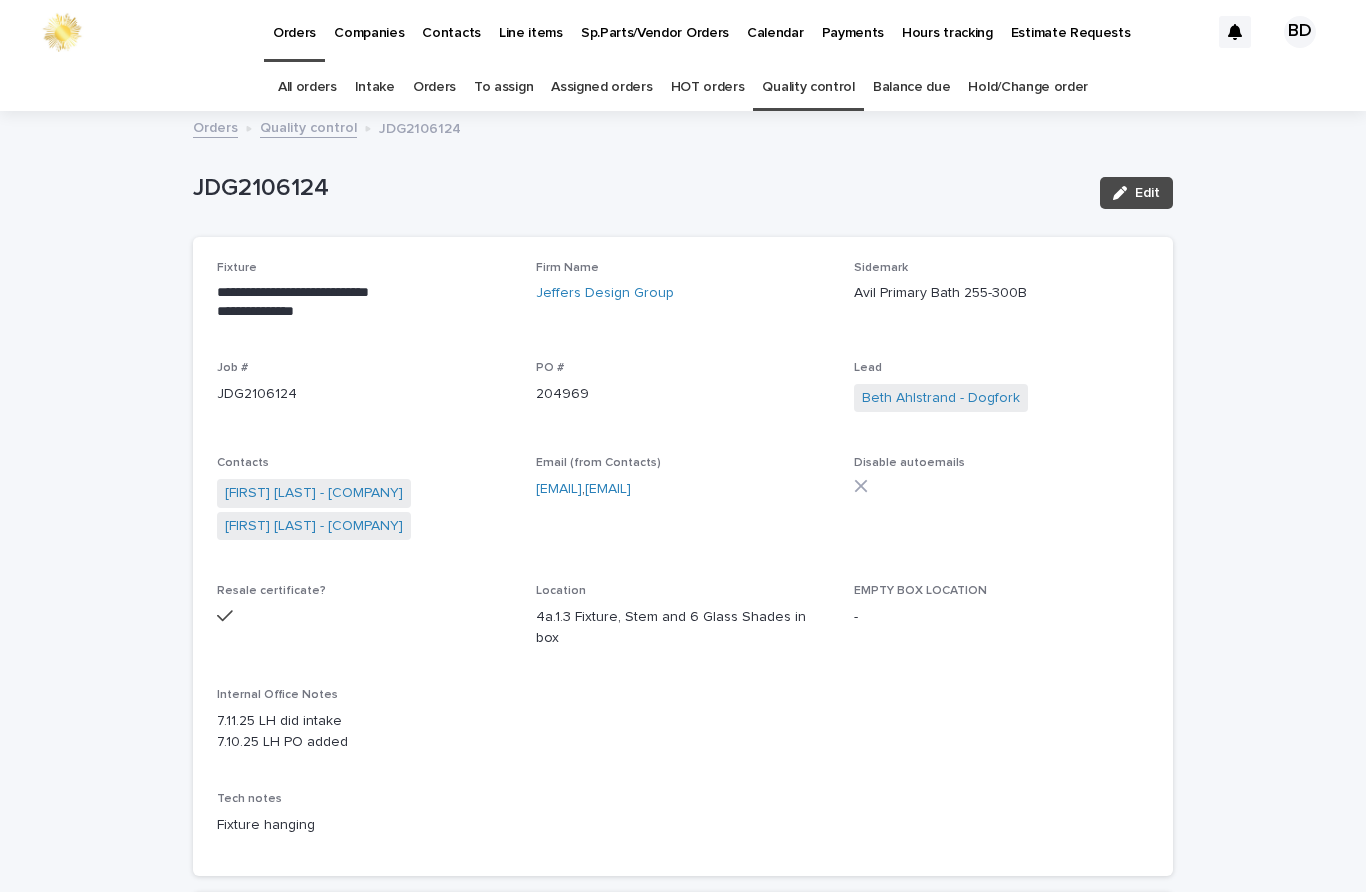 scroll, scrollTop: 0, scrollLeft: 0, axis: both 